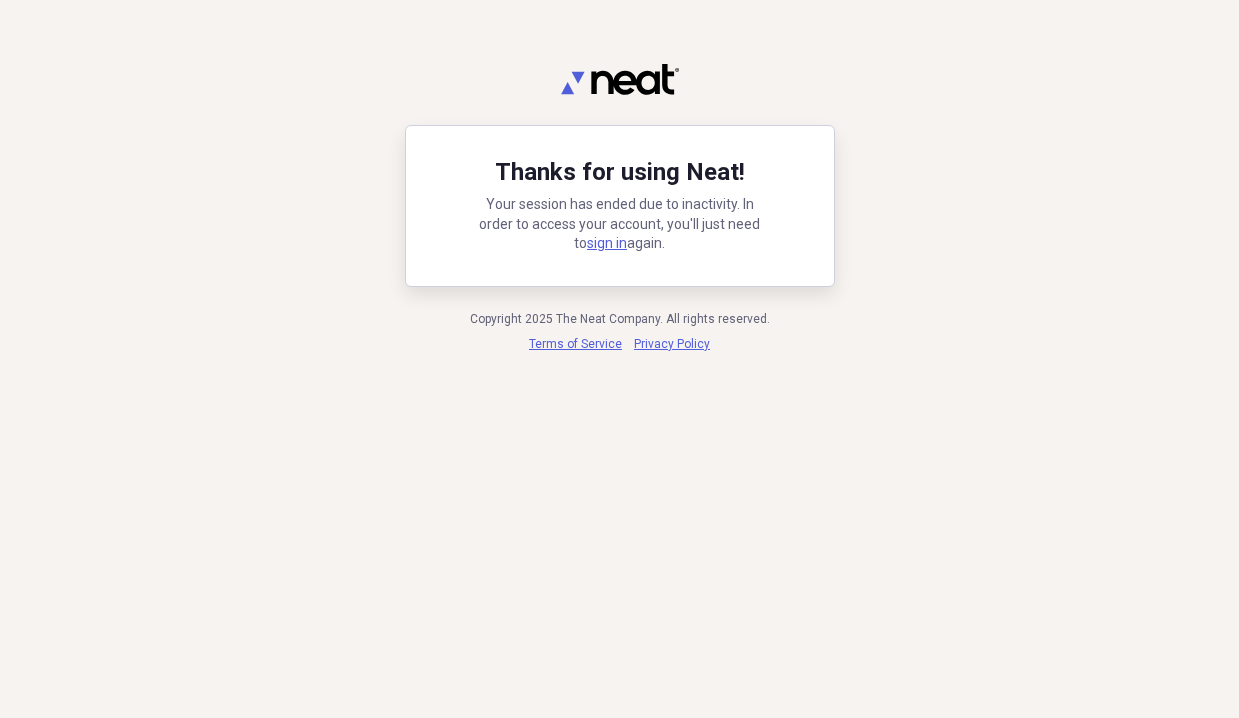 scroll, scrollTop: 0, scrollLeft: 0, axis: both 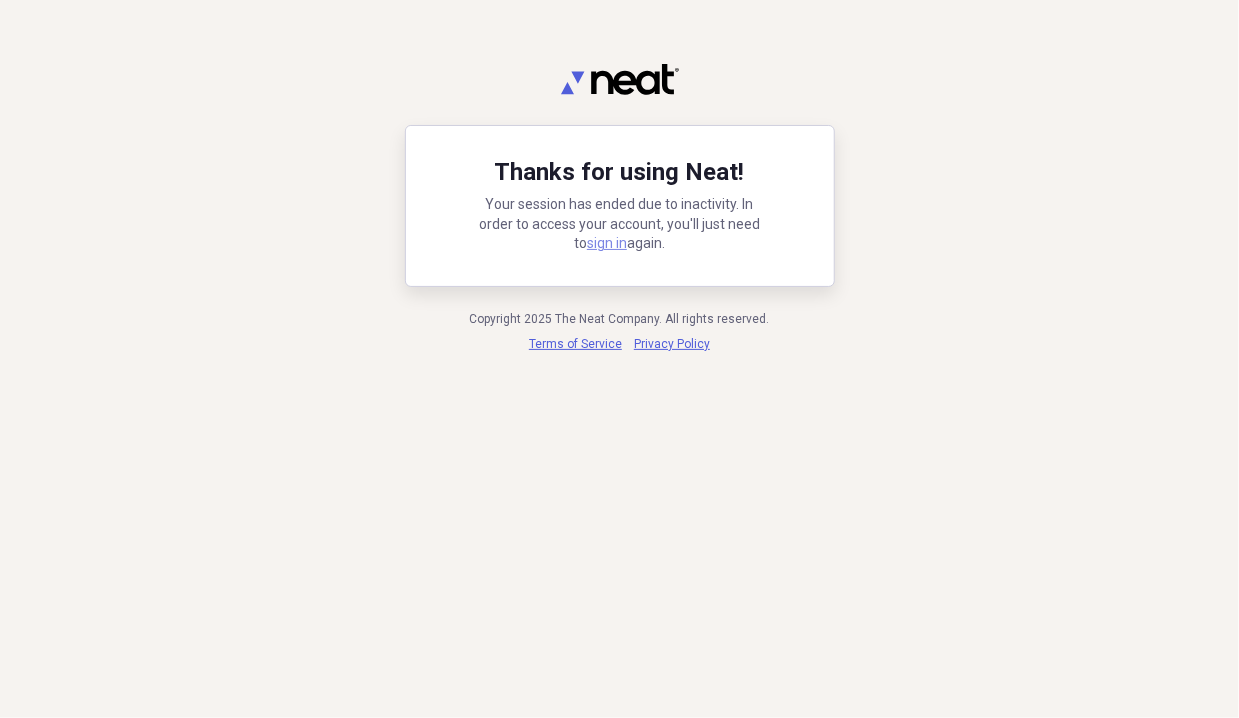 click on "sign in" at bounding box center [607, 243] 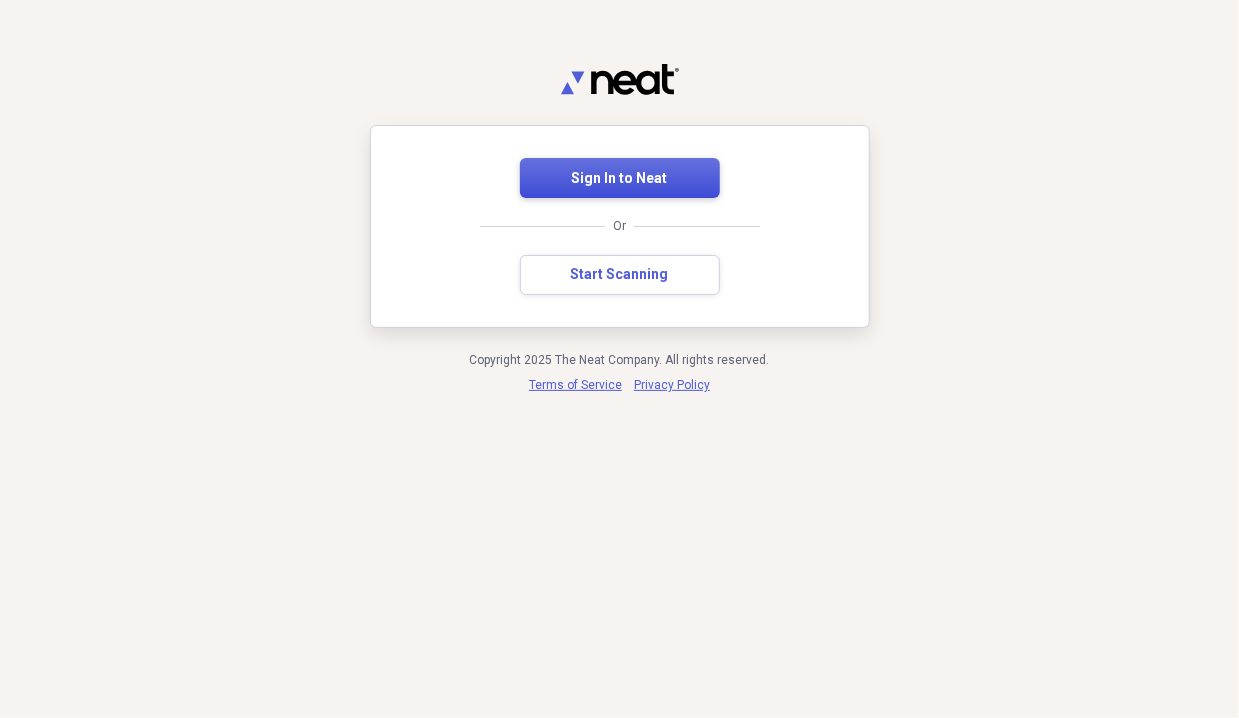 click on "Sign In to Neat" at bounding box center (620, 179) 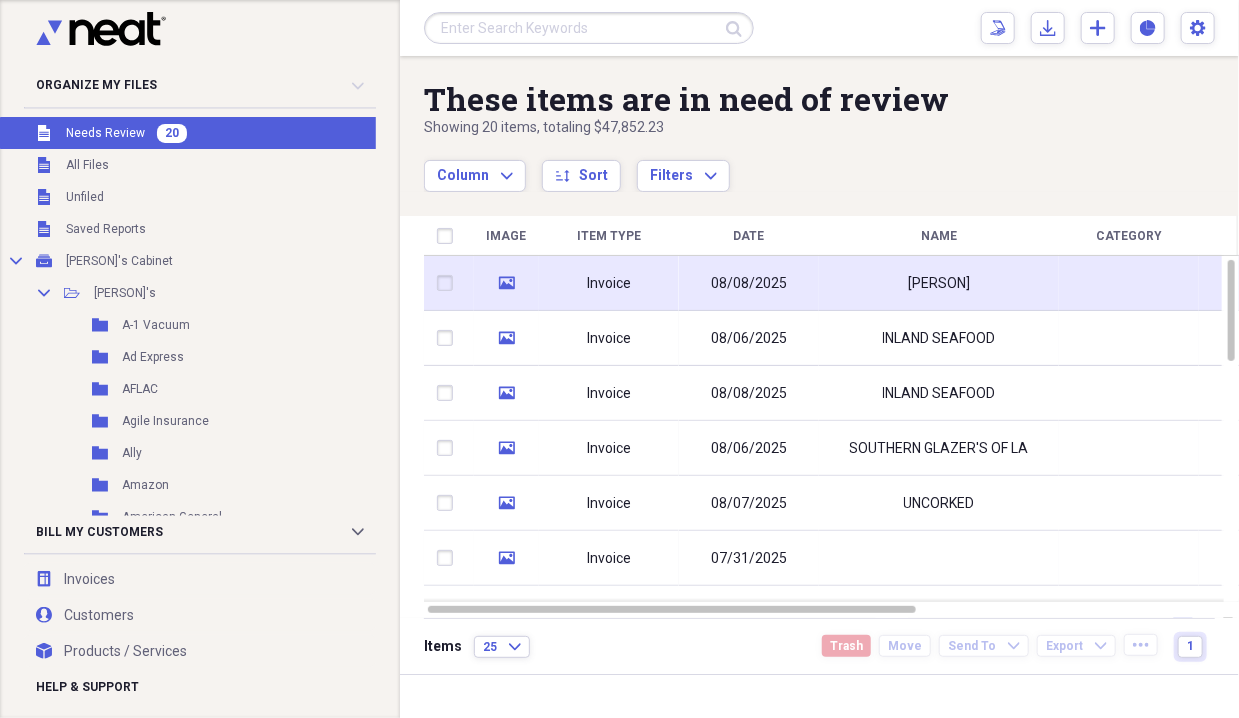 click on "08/08/2025" at bounding box center (749, 283) 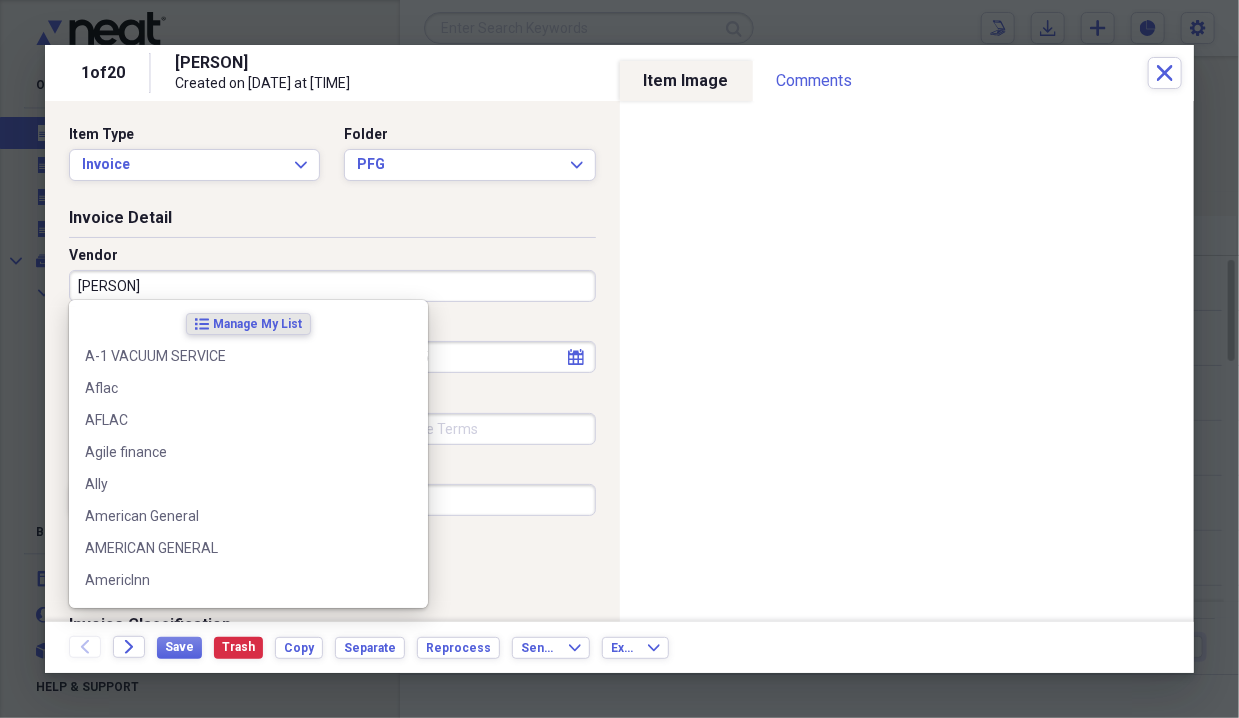 click on "[PERSON]" at bounding box center [332, 286] 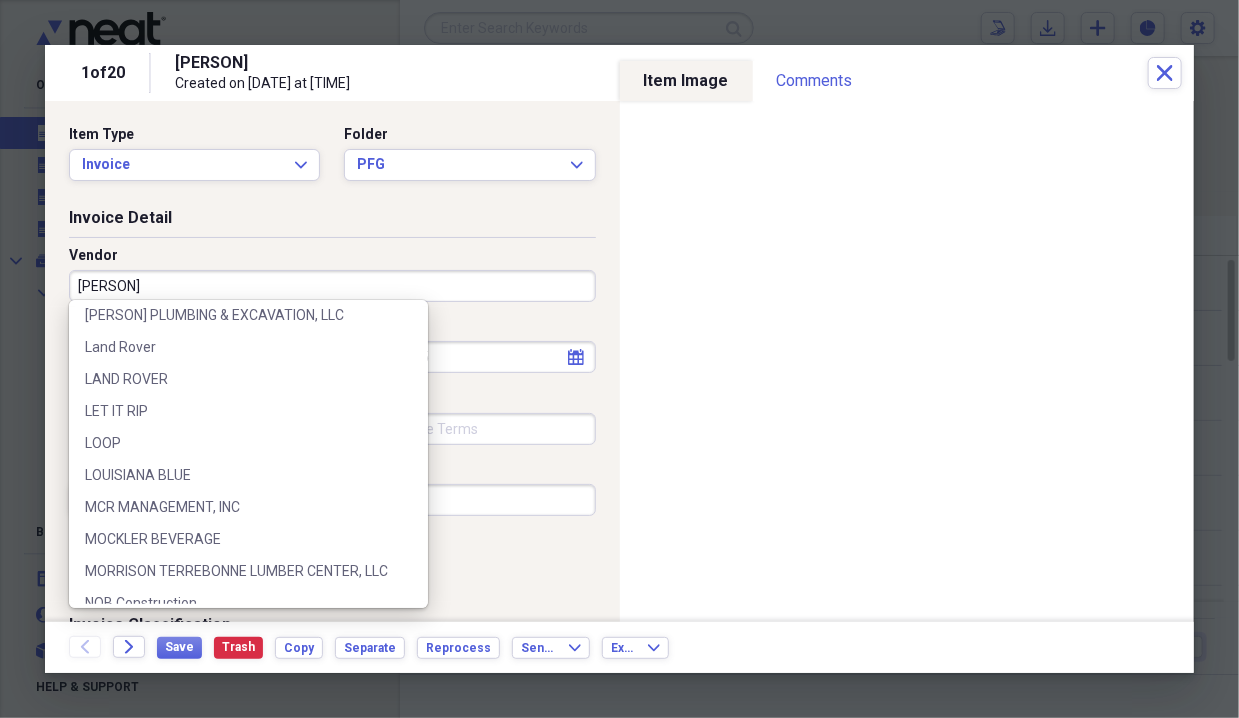 scroll, scrollTop: 1500, scrollLeft: 0, axis: vertical 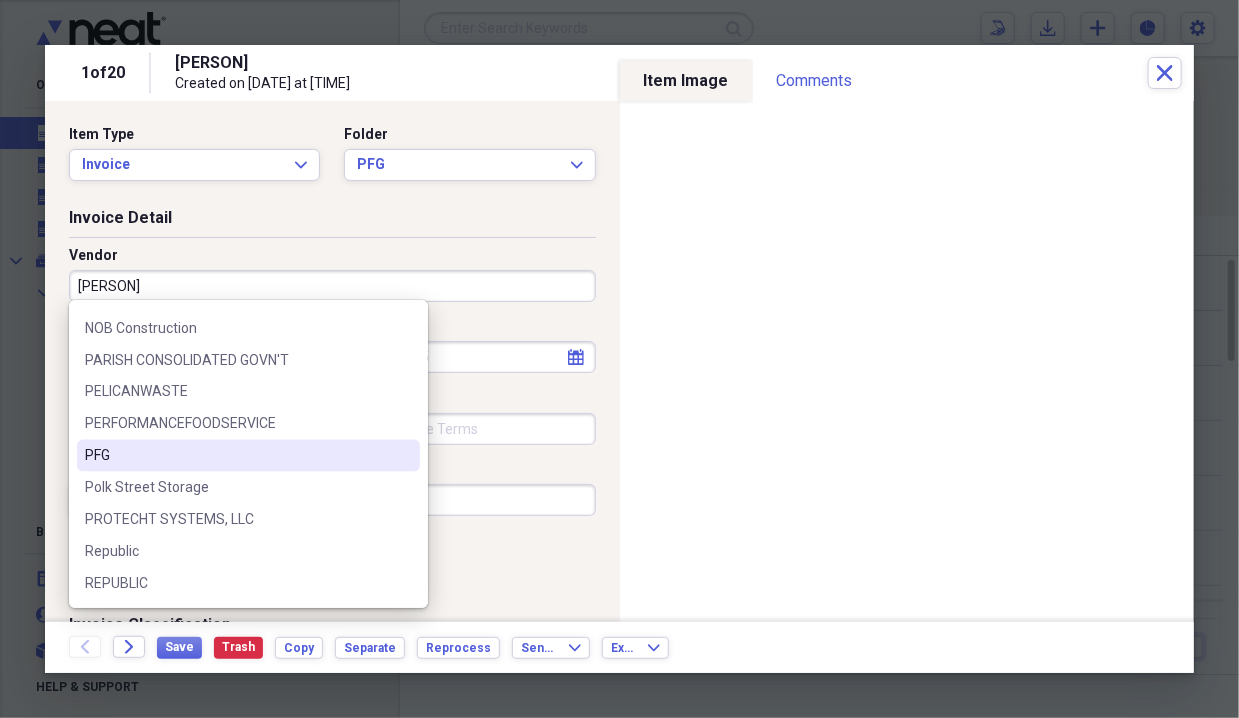 click on "PFG" at bounding box center [236, 456] 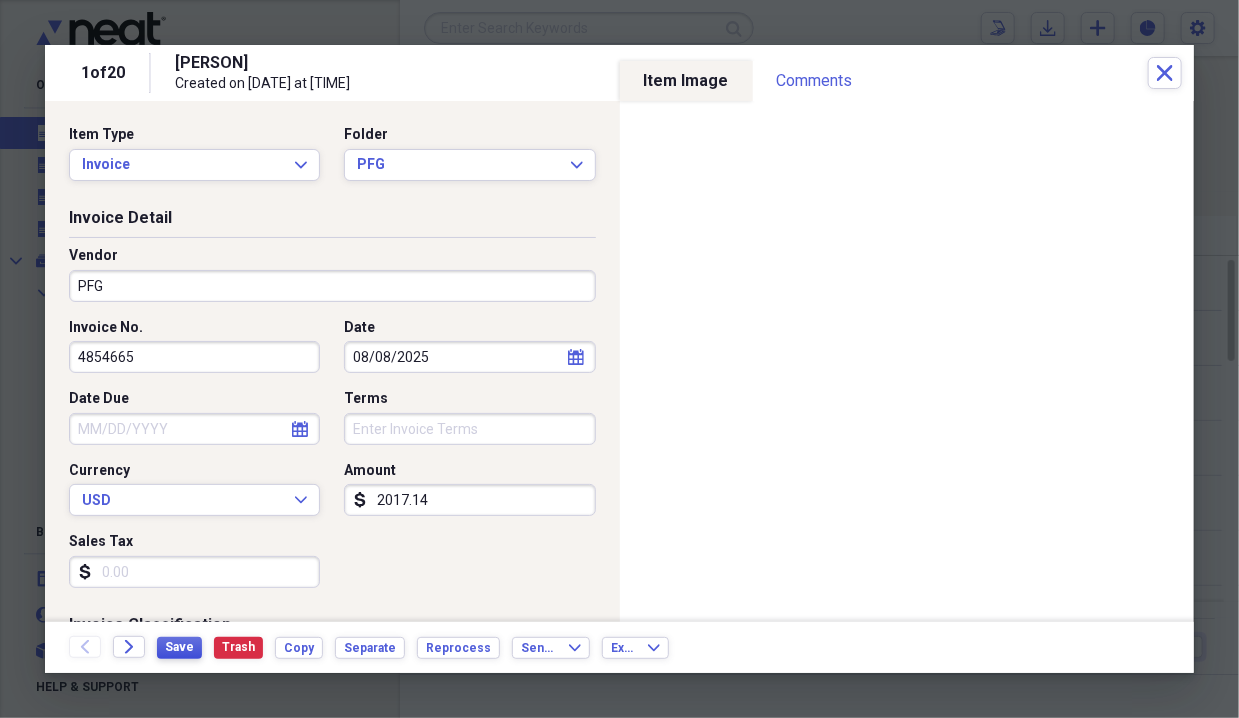 type on "2017.14" 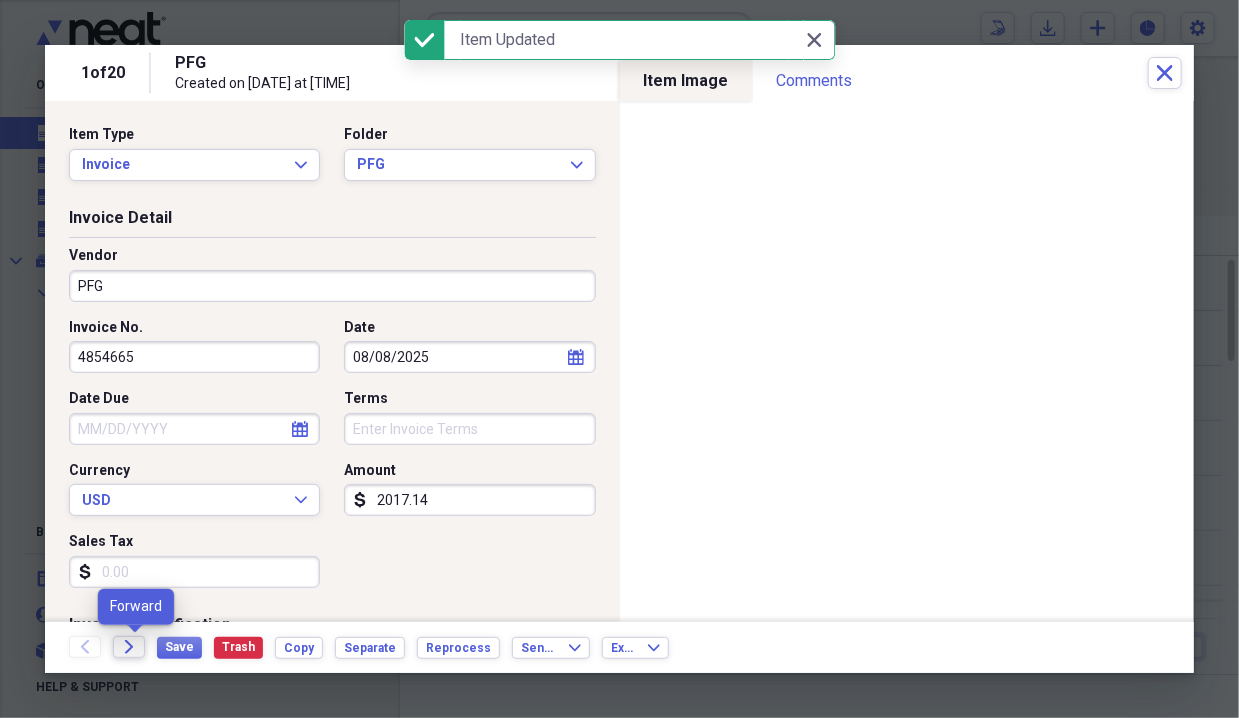 click on "Forward" 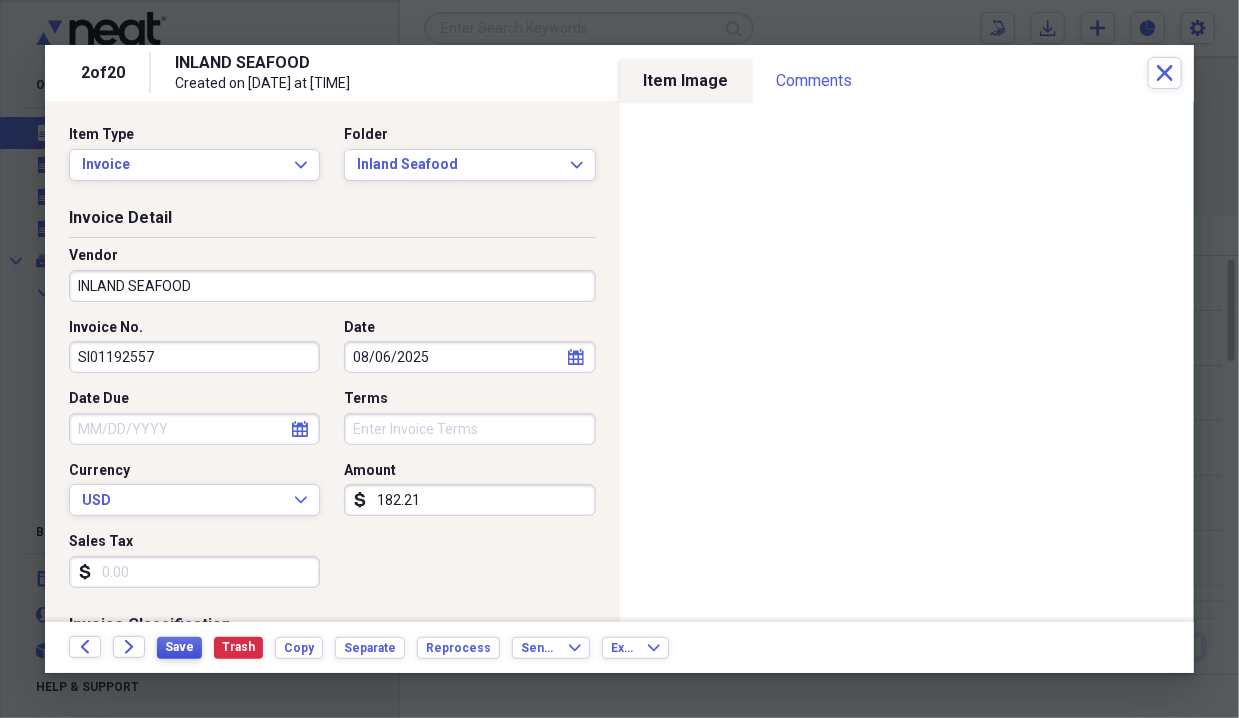 click on "Save" at bounding box center (179, 647) 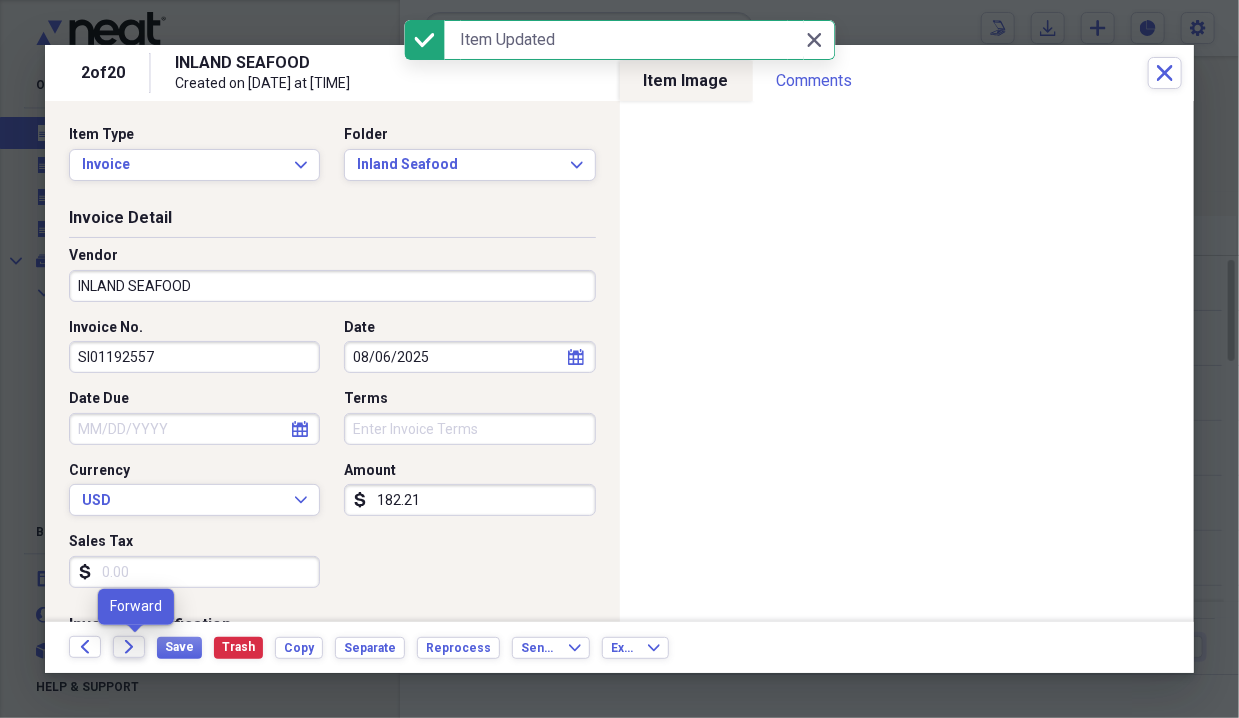click on "Forward" 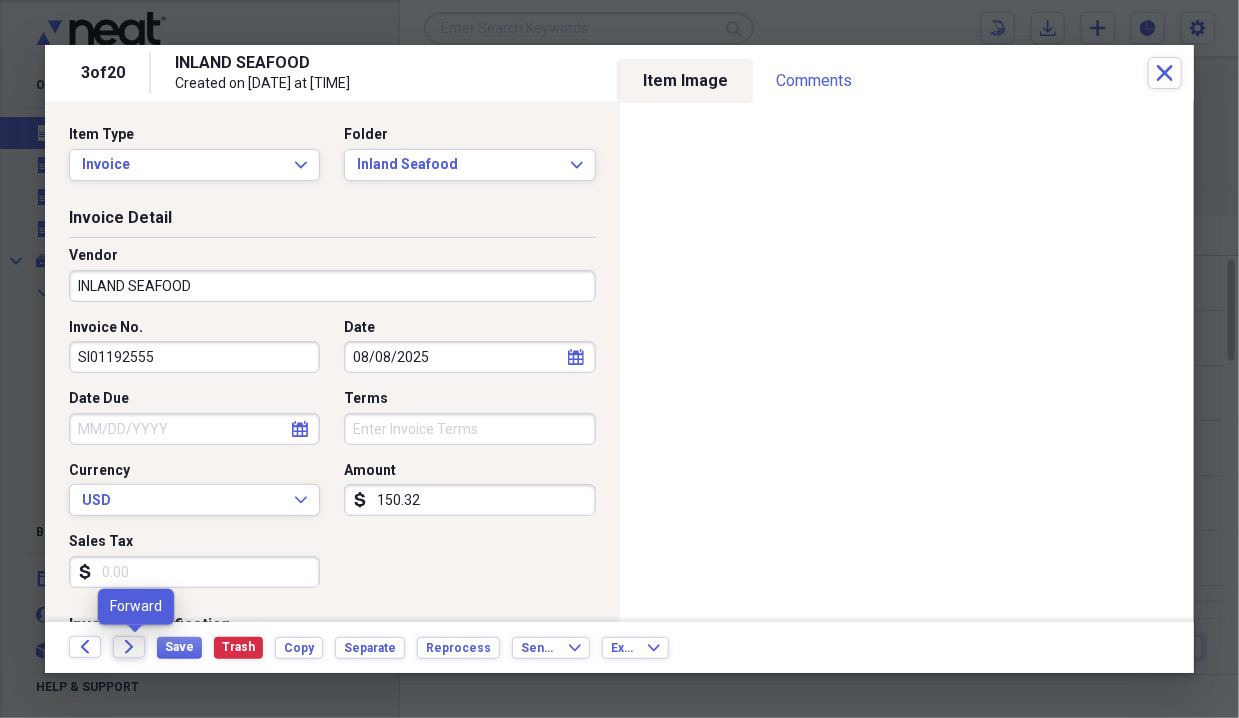 click on "Forward" at bounding box center [129, 647] 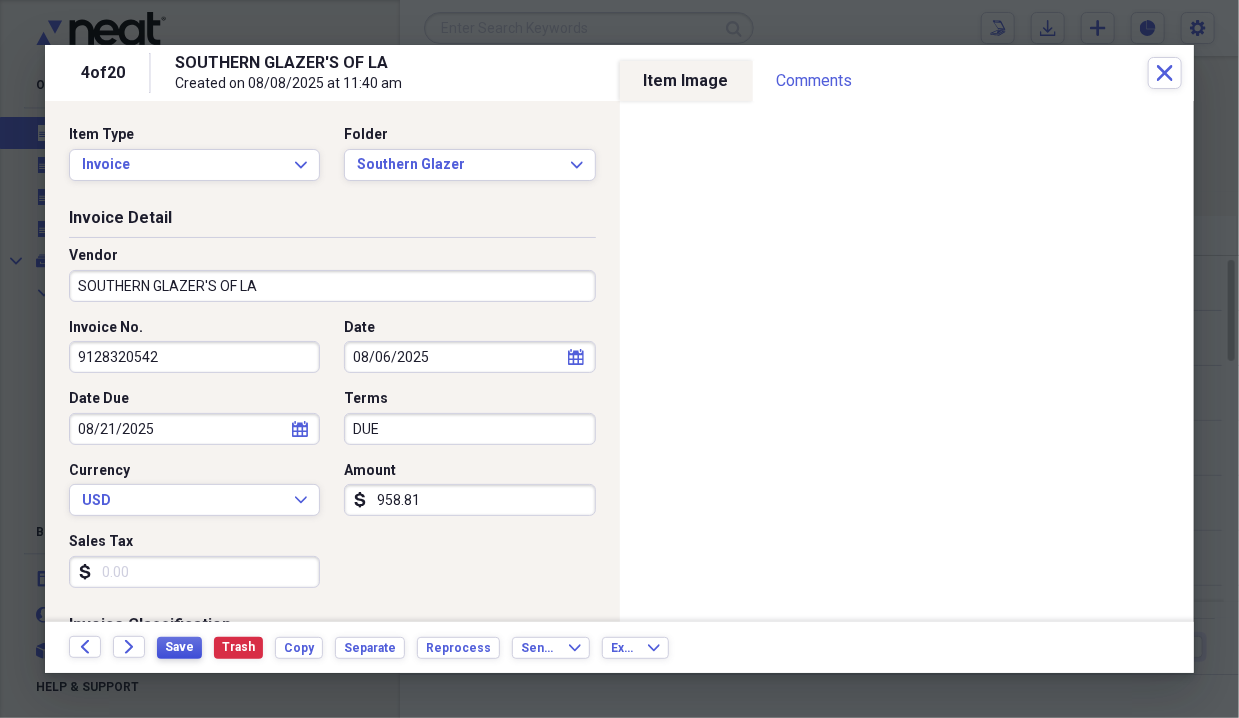 type on "958.81" 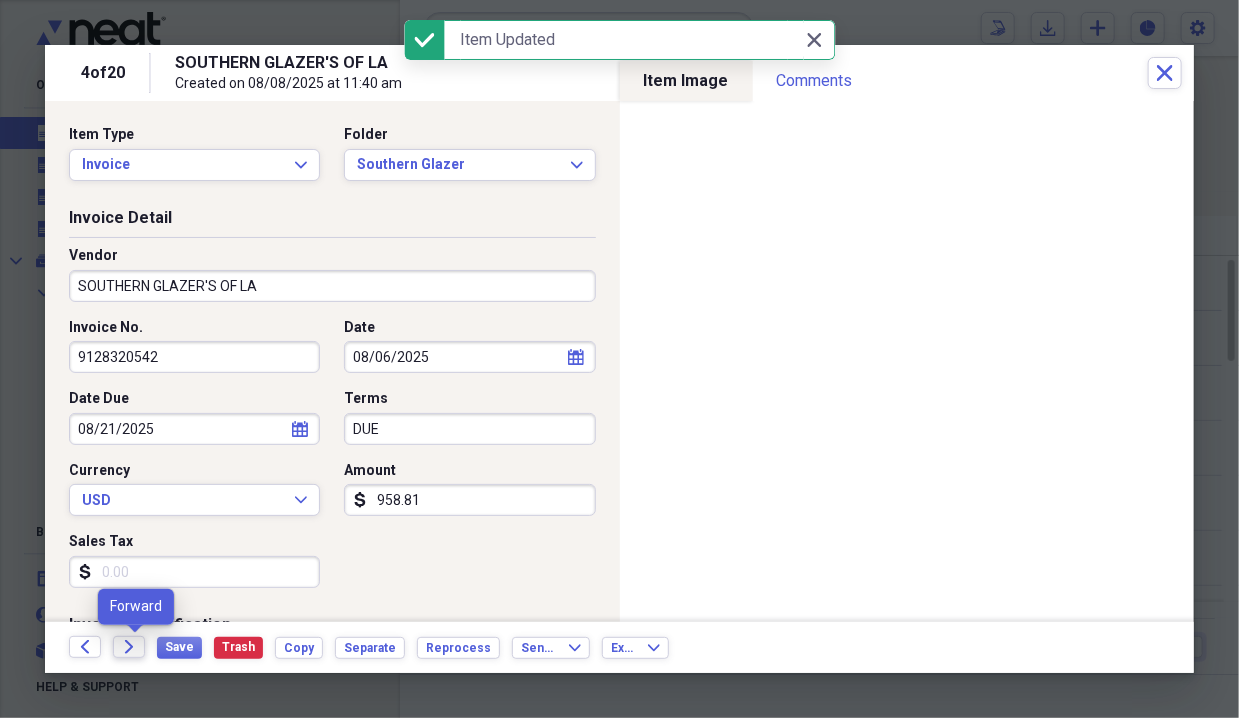 click on "Forward" 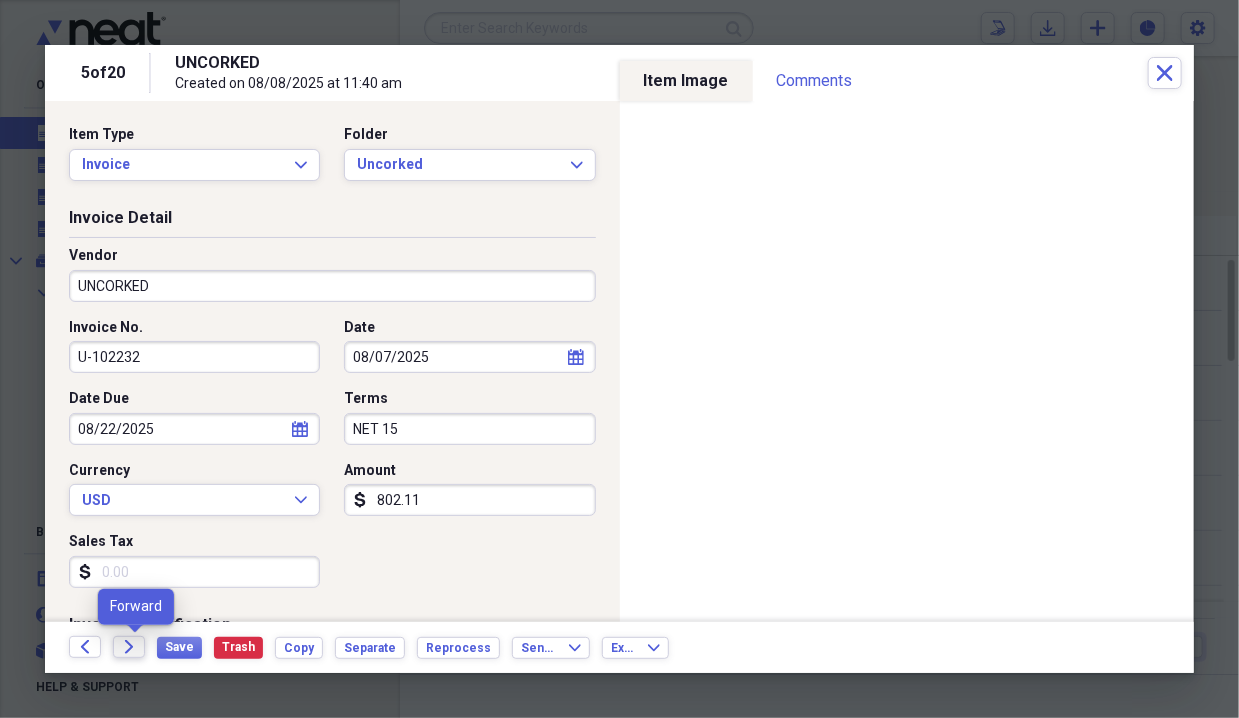 click on "Forward" 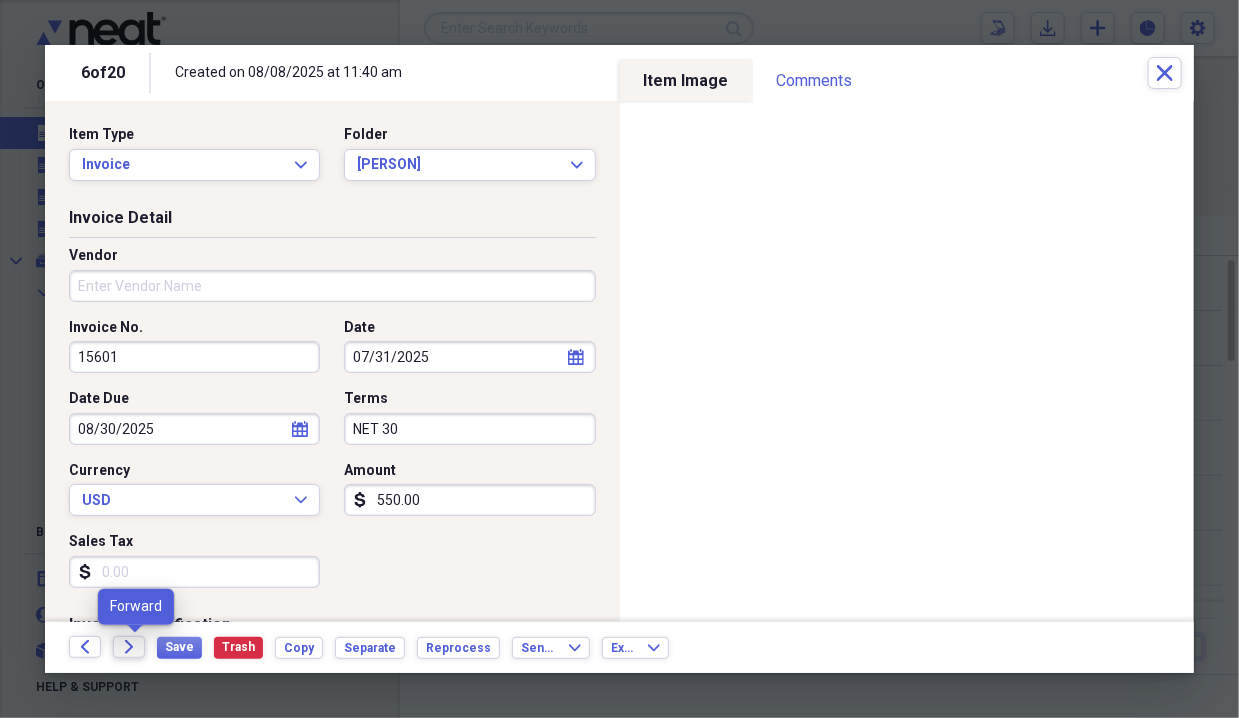 click on "Forward" 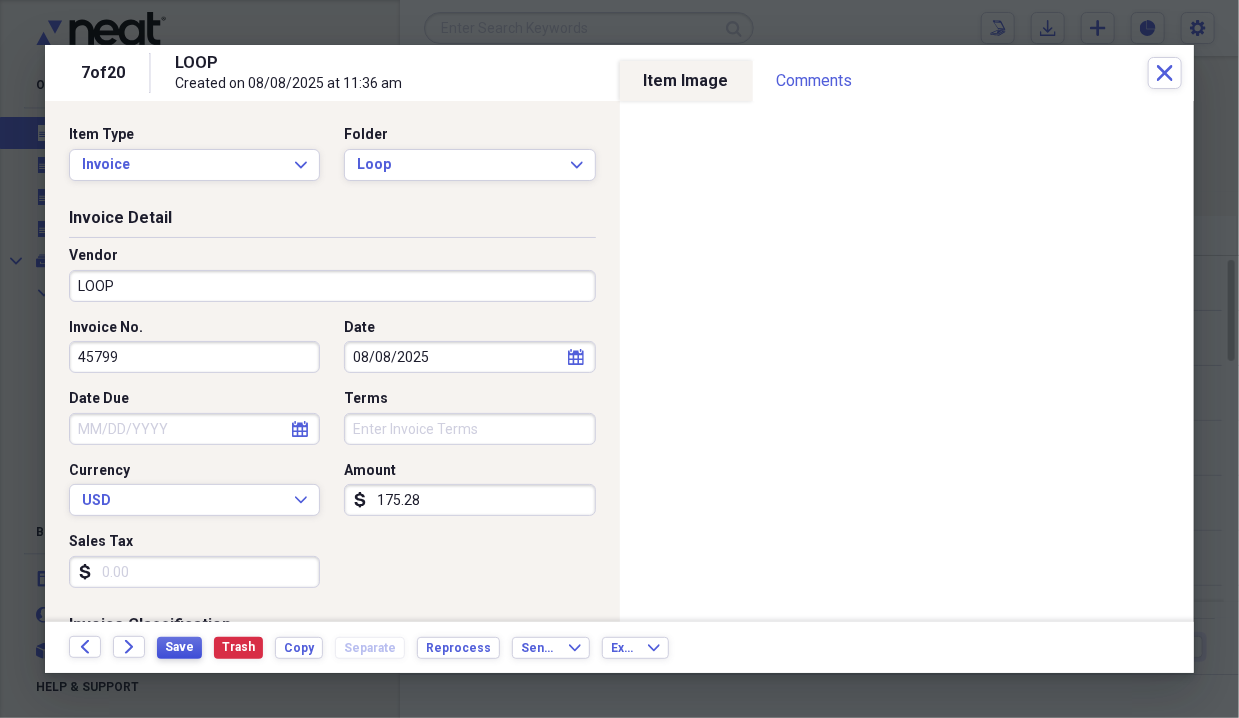 type on "45799" 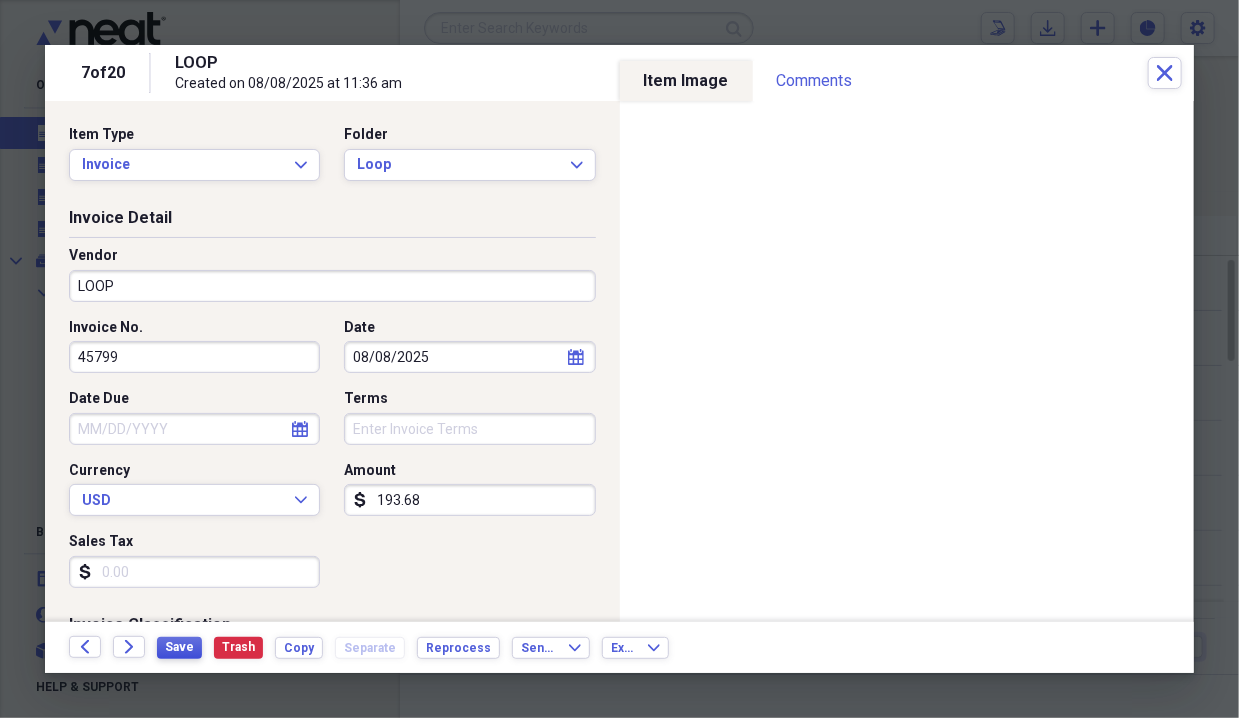 type on "193.68" 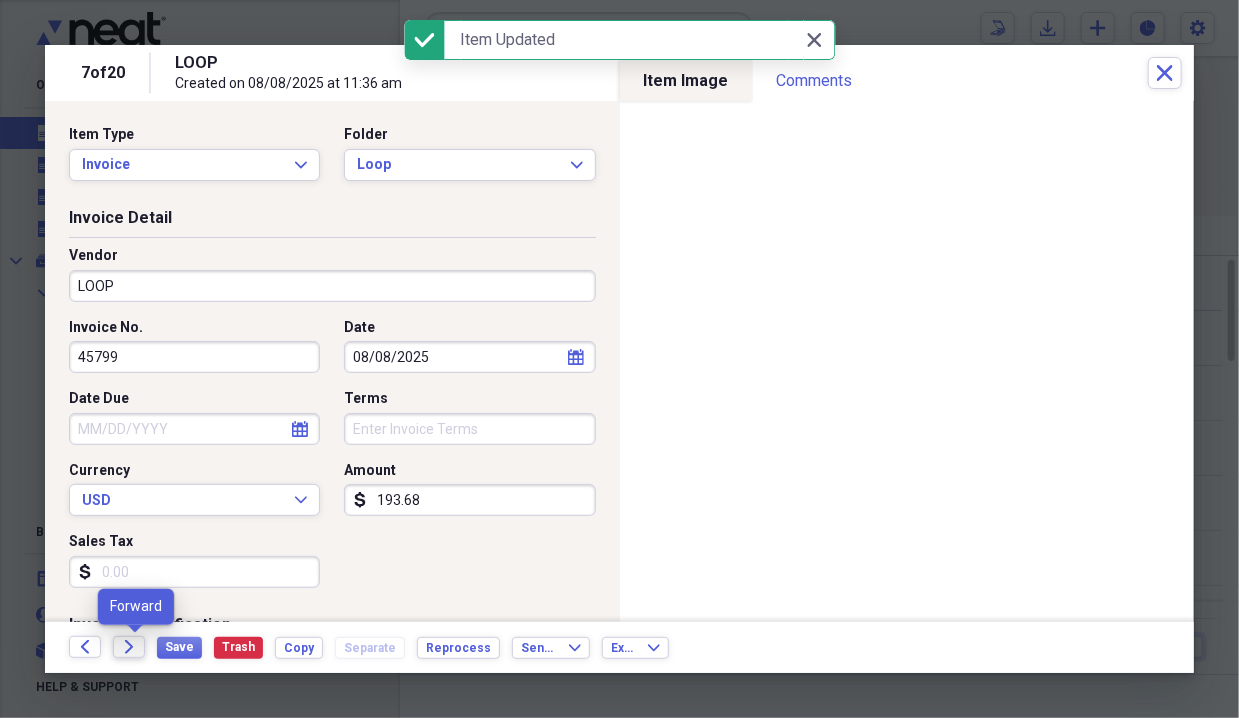 click on "Forward" 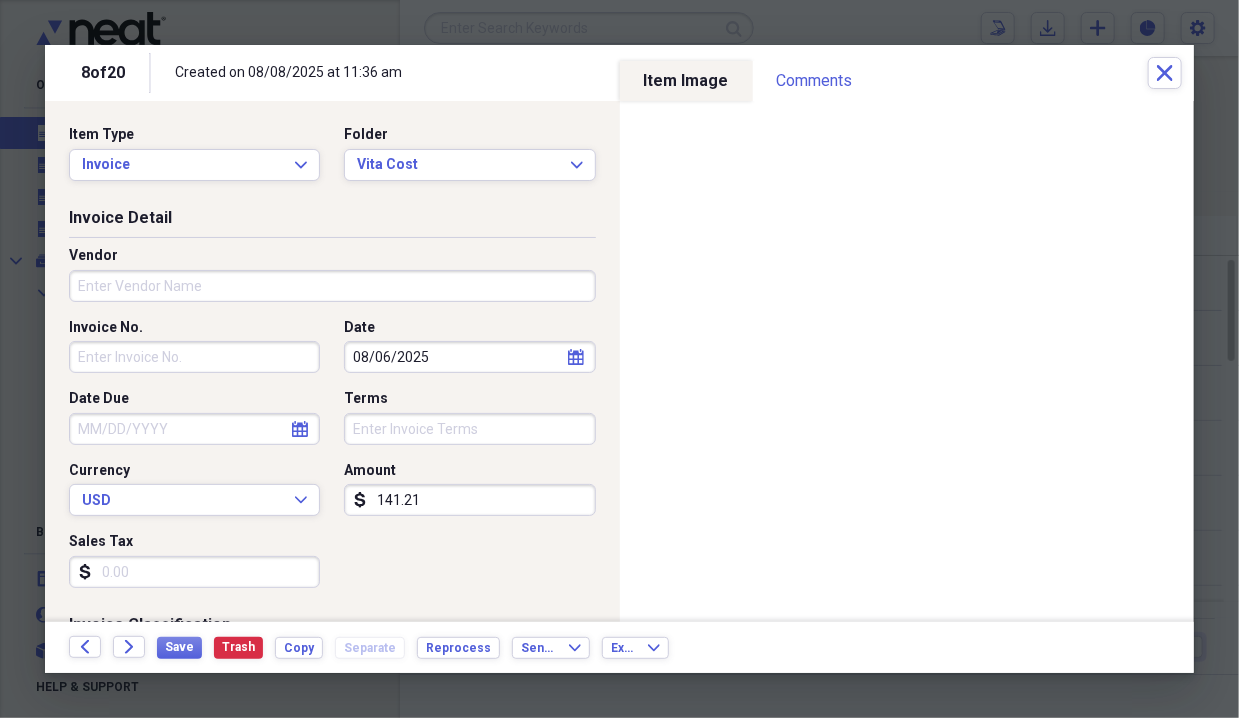 click on "Invoice No." at bounding box center (194, 357) 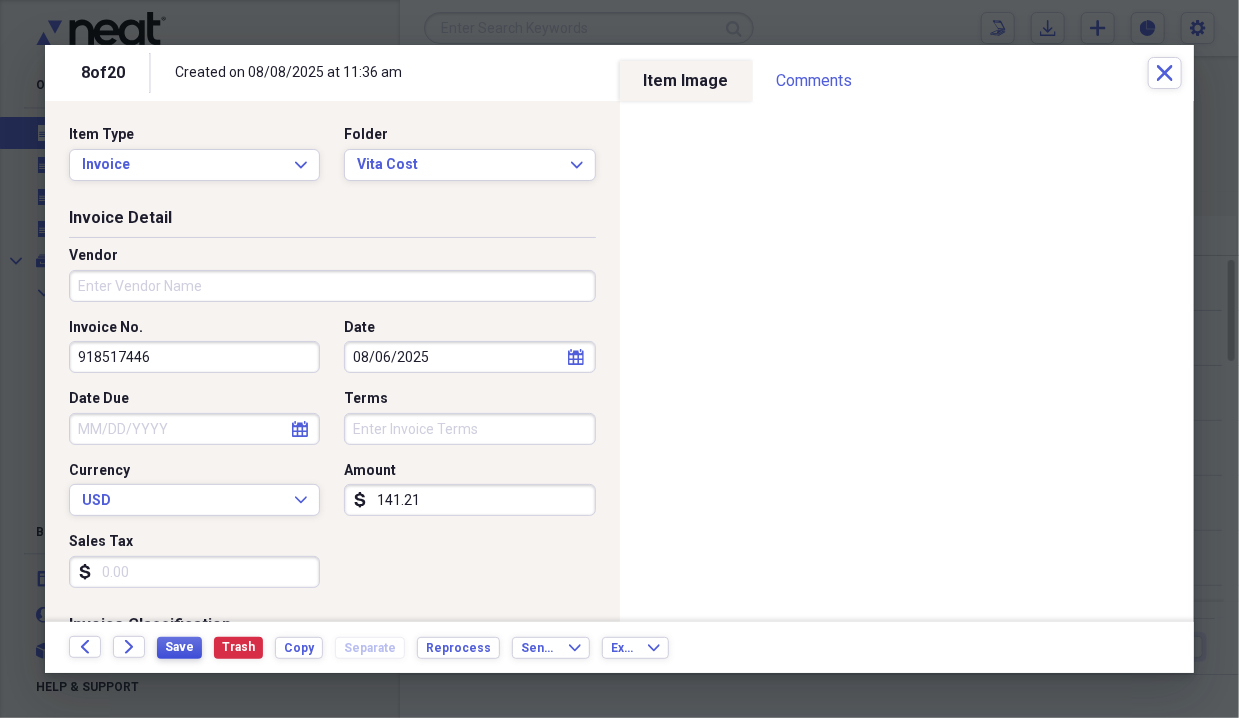 type on "918517446" 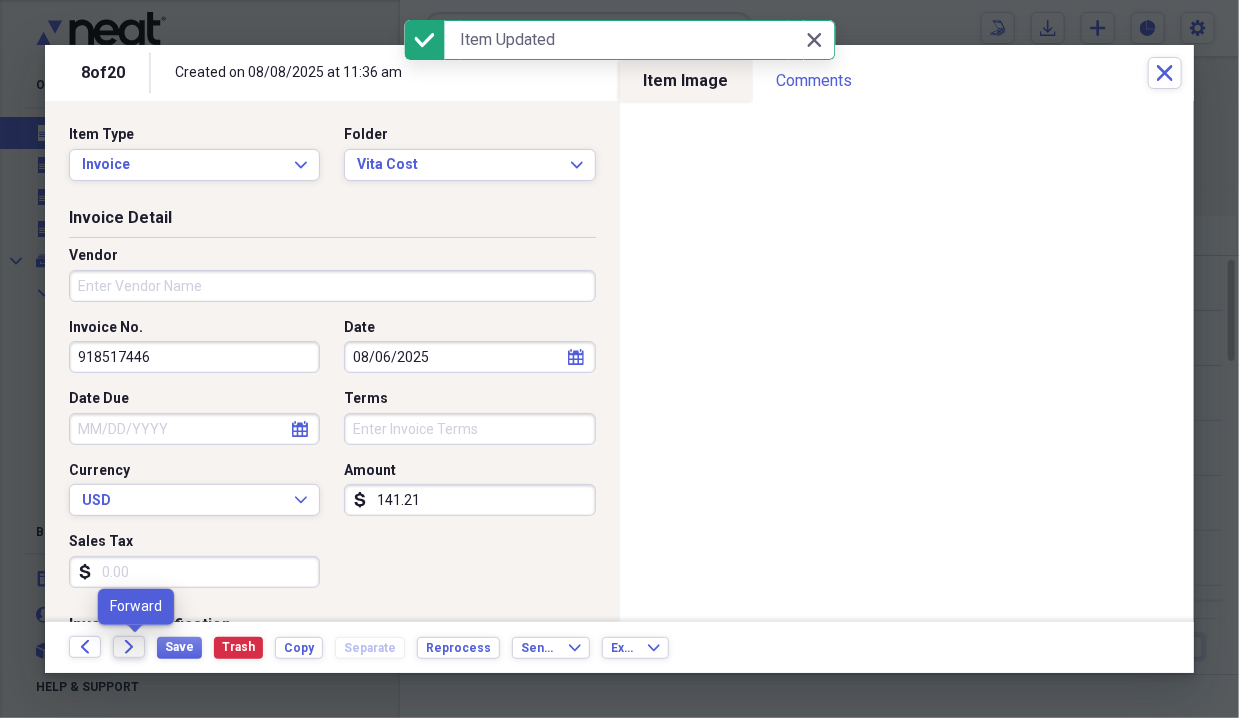 click on "Forward" 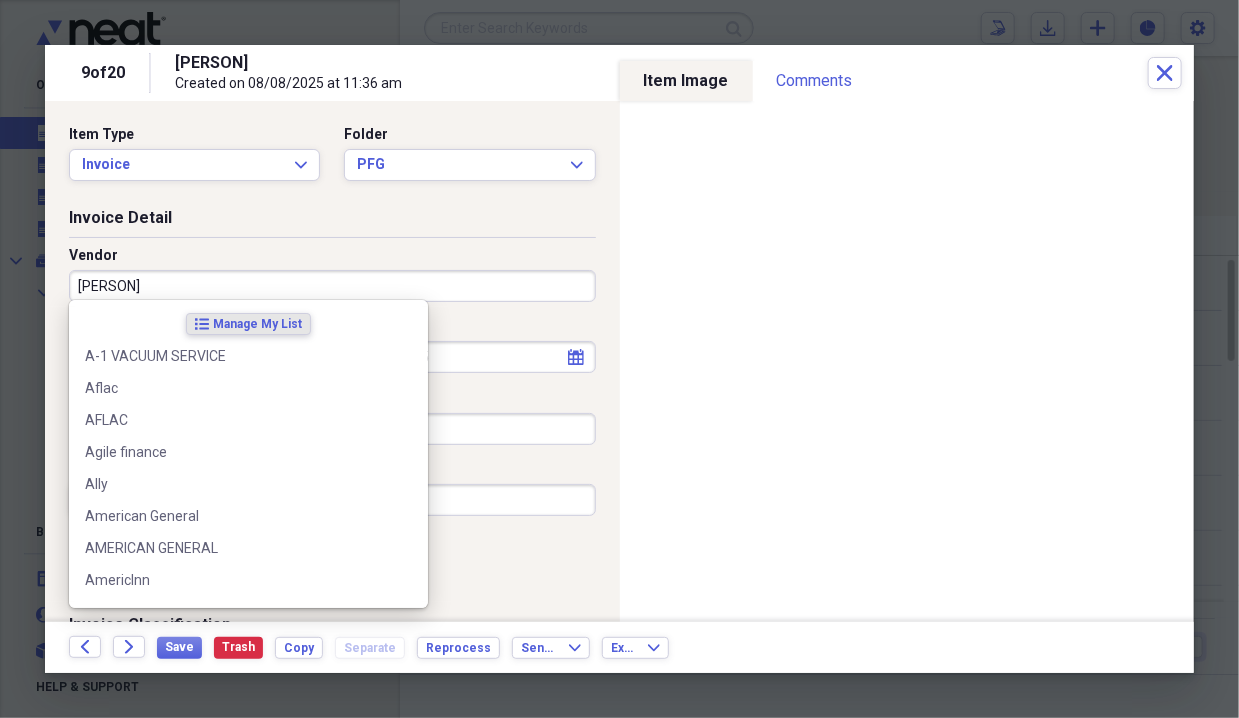 click on "[PERSON]" at bounding box center [332, 286] 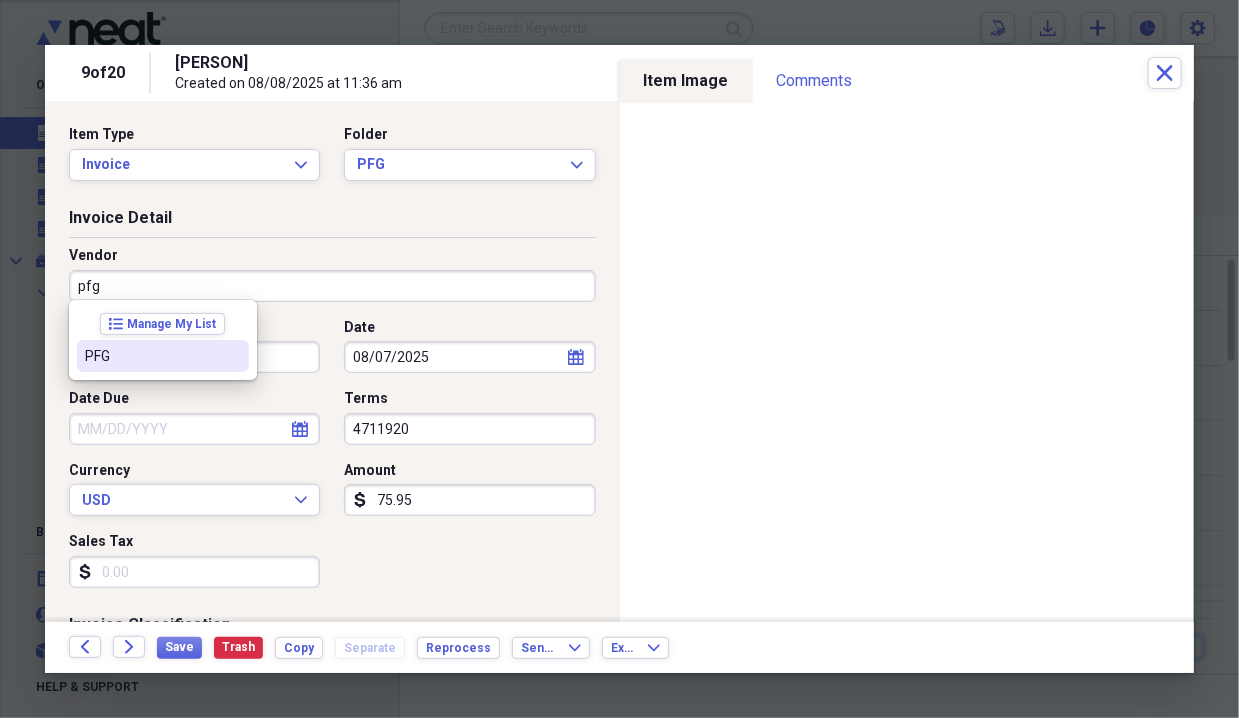 click at bounding box center (233, 356) 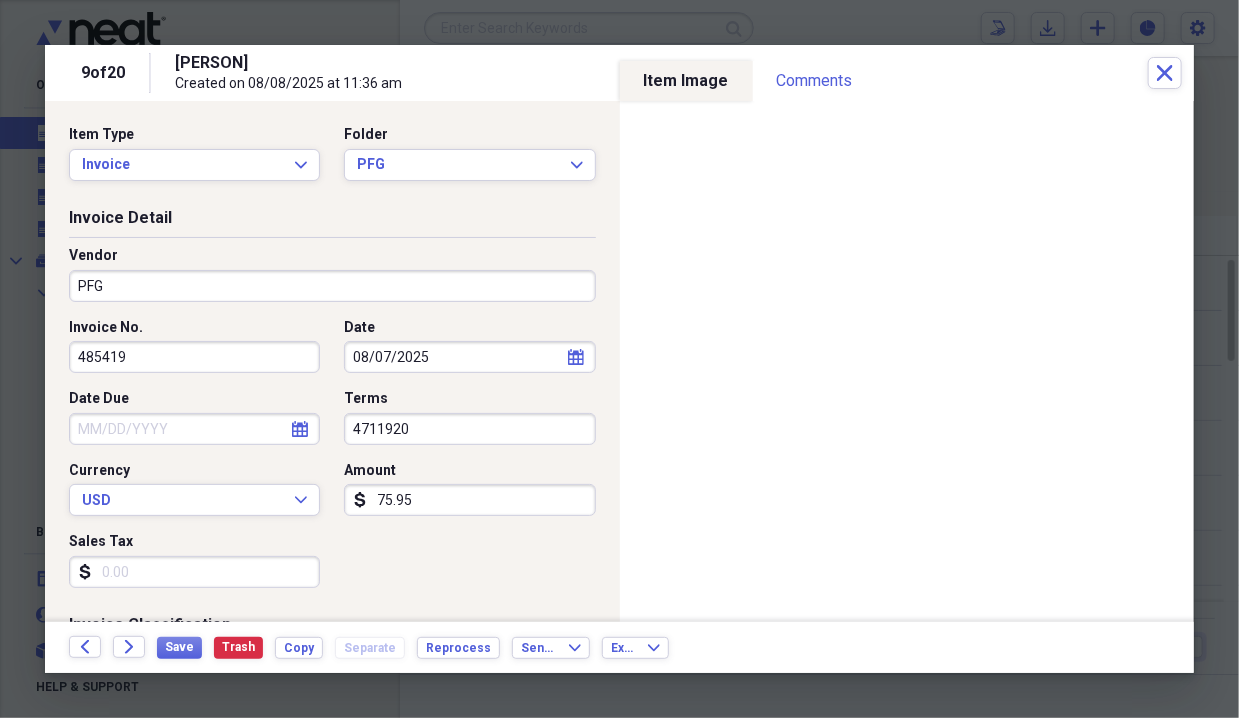 click on "485419" at bounding box center [194, 357] 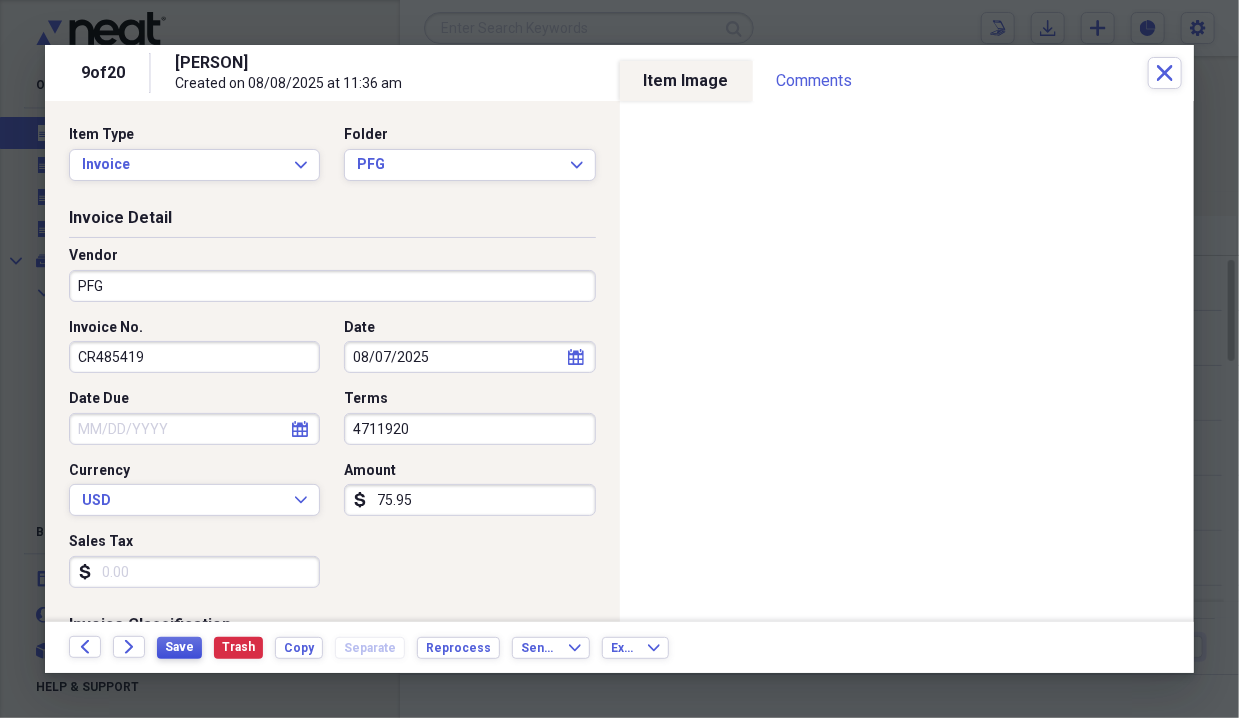 type on "CR485419" 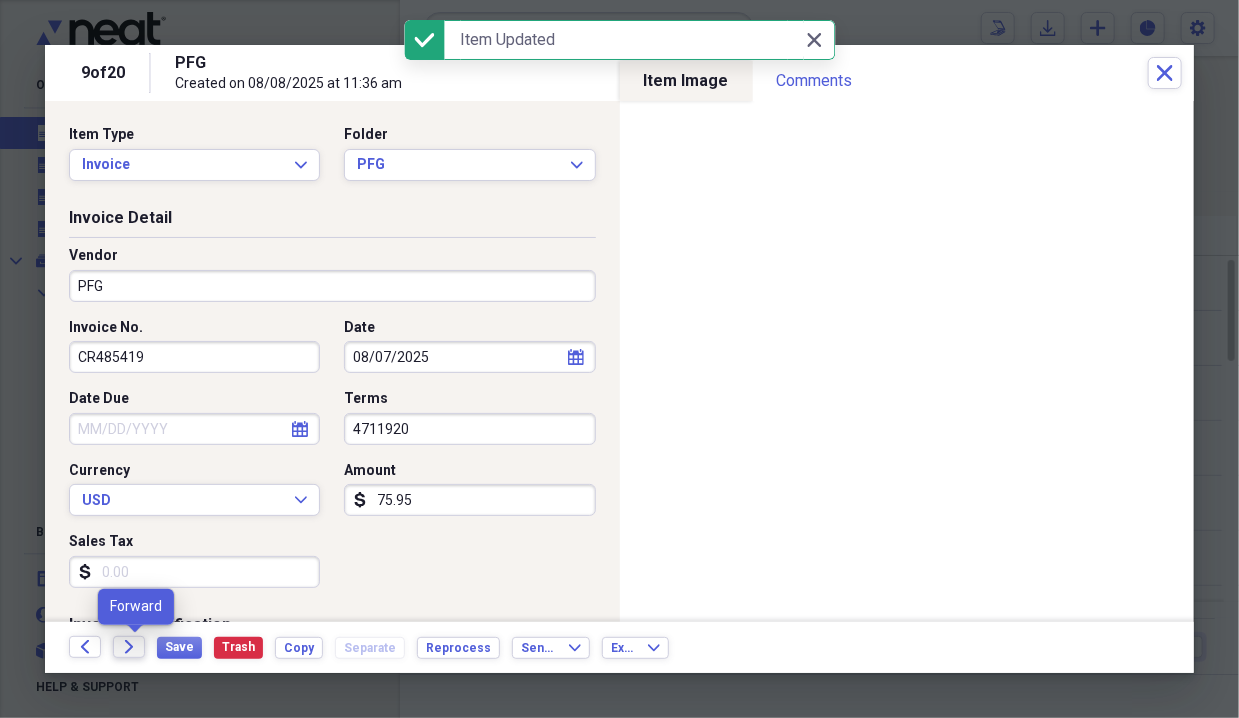 click on "Forward" 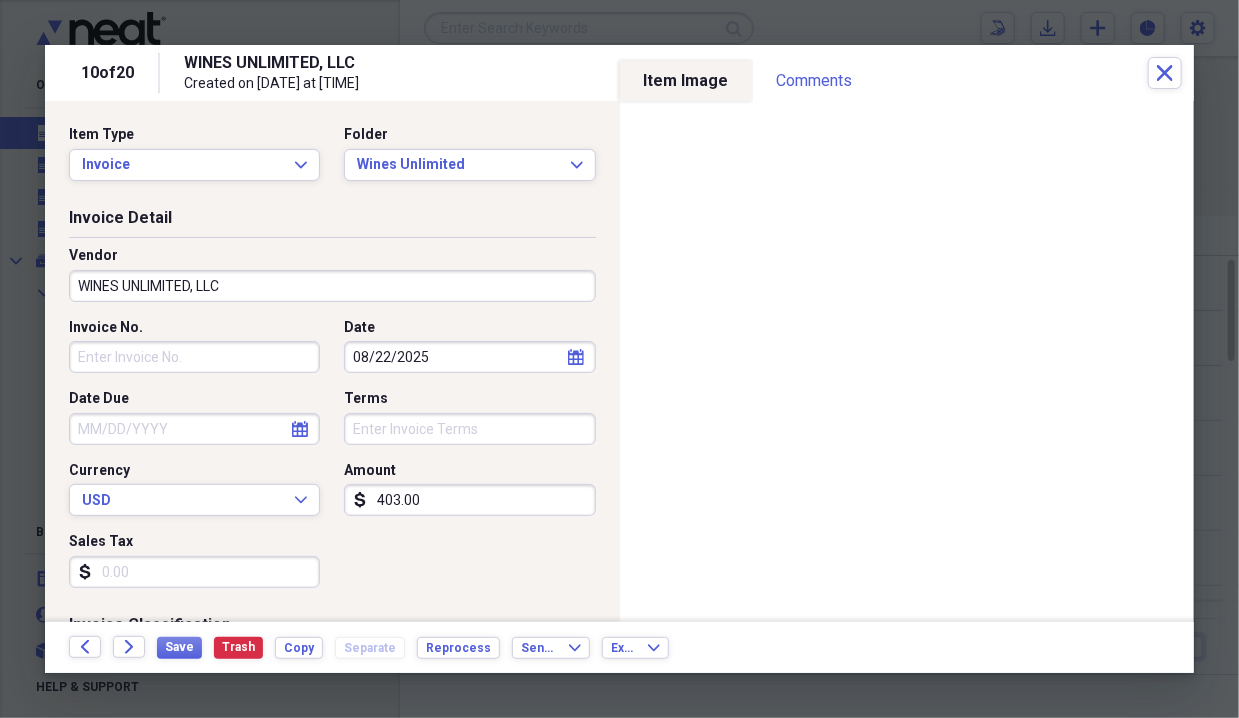 click 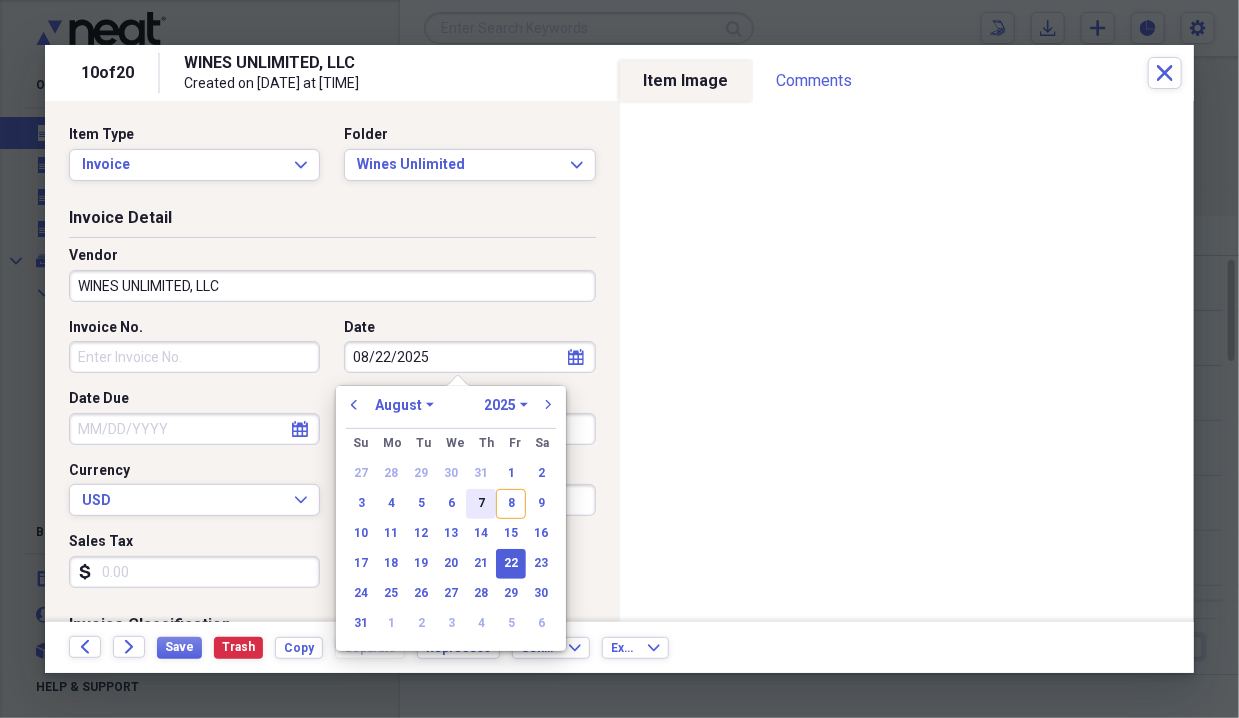 click on "7" at bounding box center (481, 504) 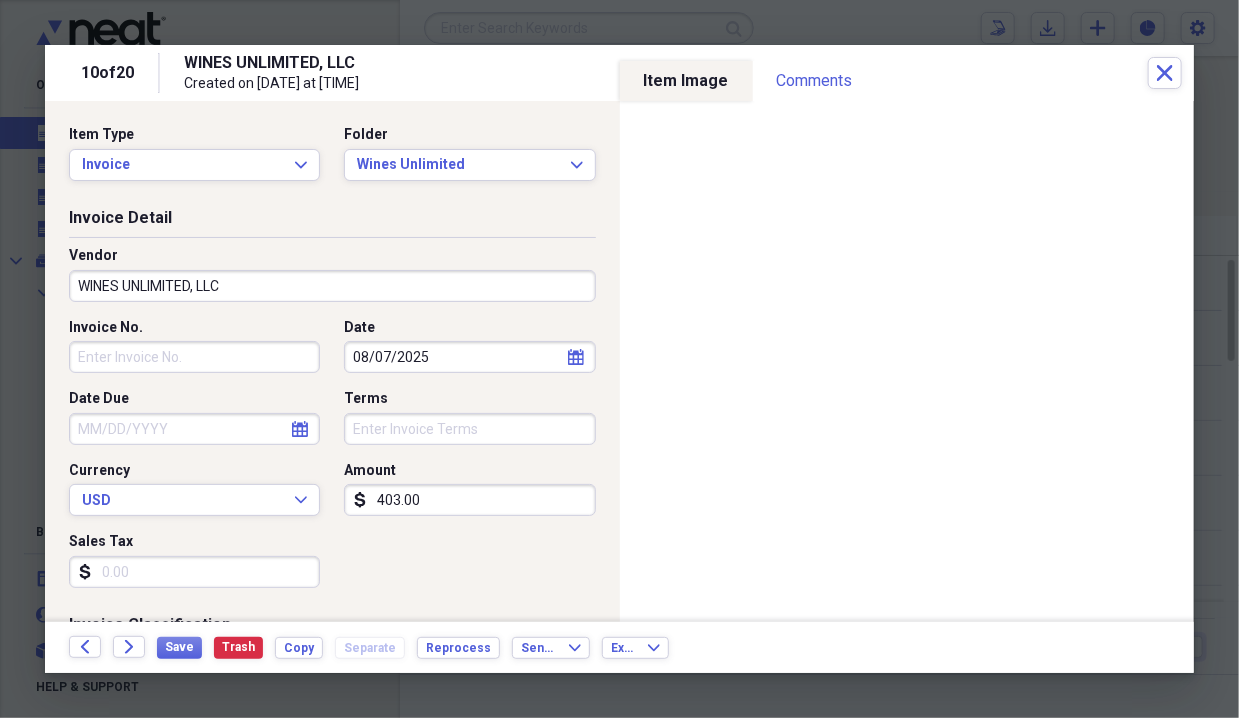 click on "Invoice No." at bounding box center [194, 357] 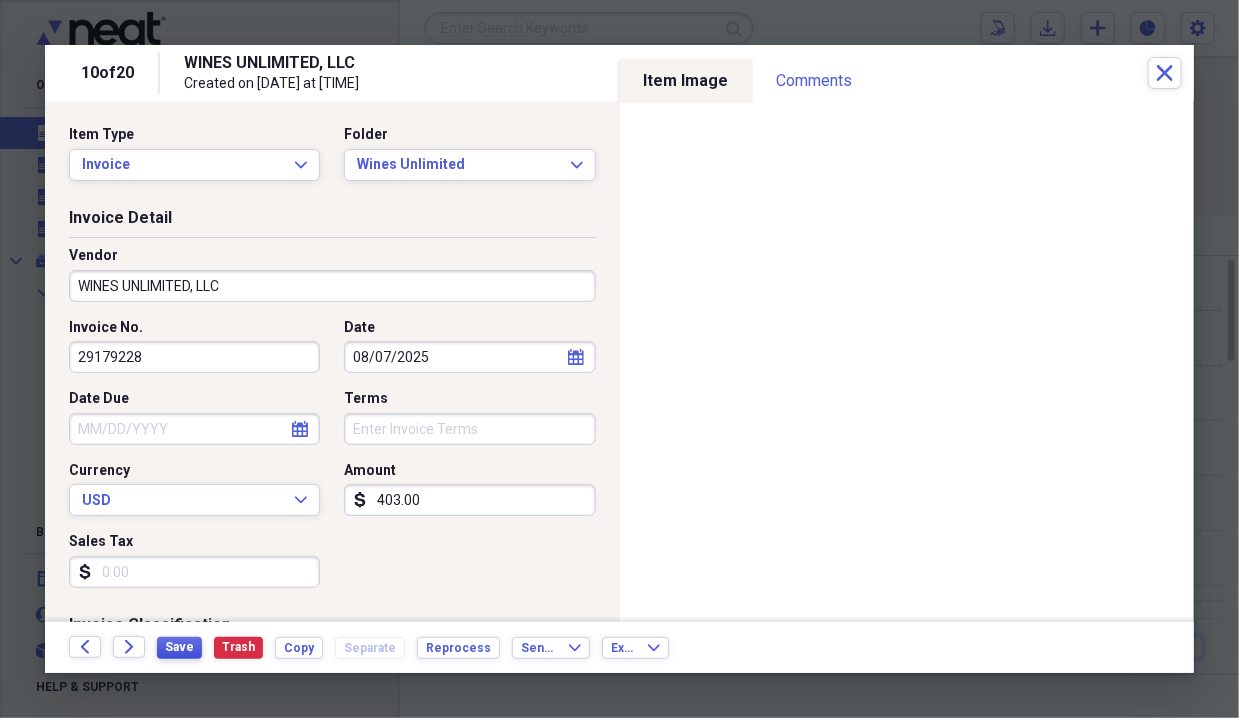 type on "29179228" 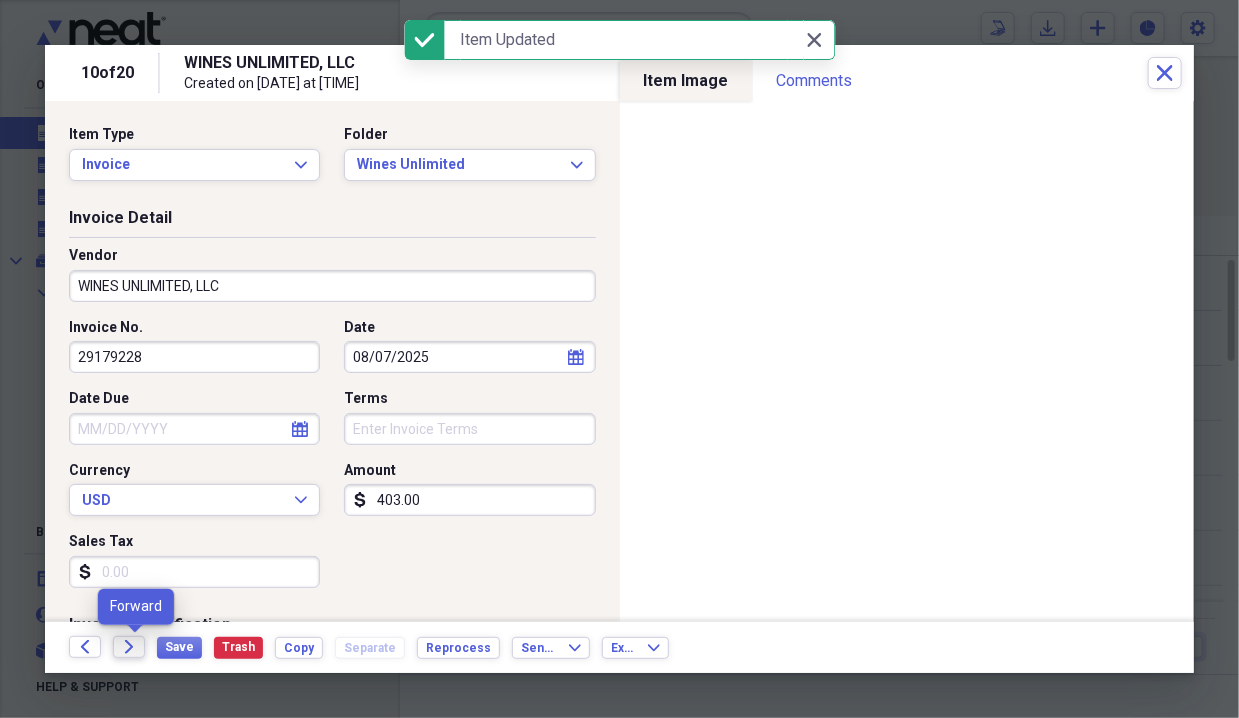 click on "Forward" 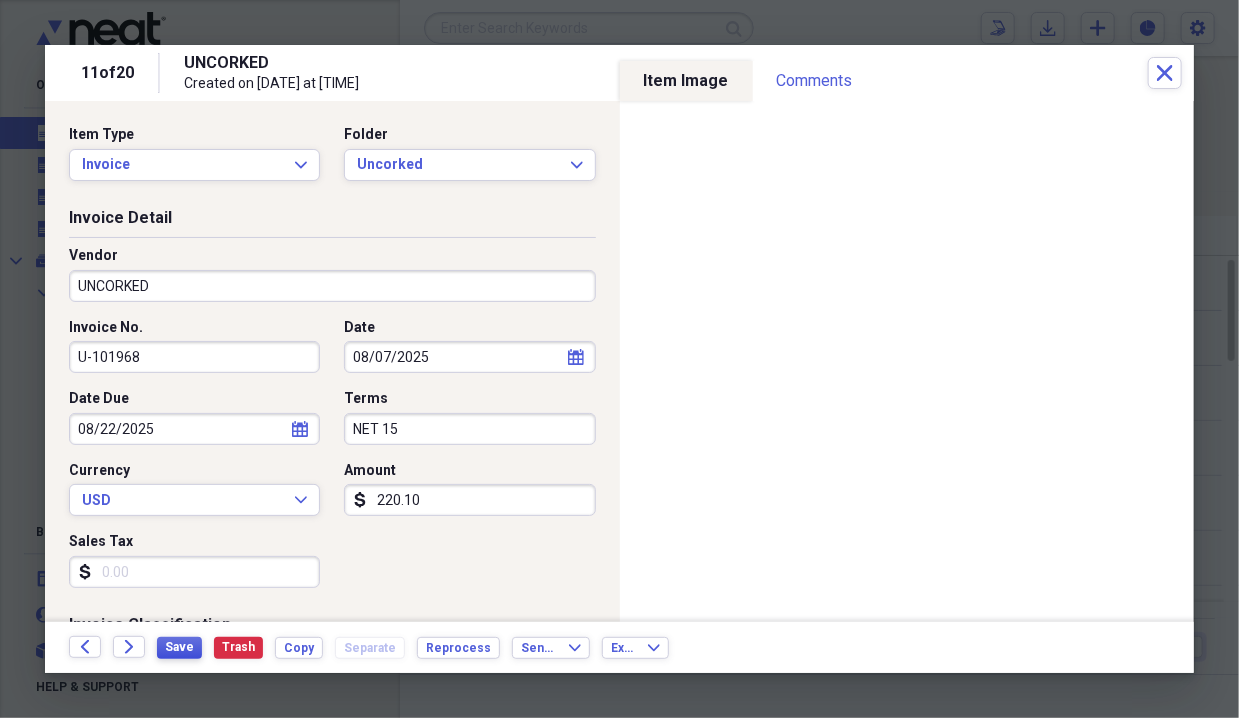 click on "Save" at bounding box center (179, 647) 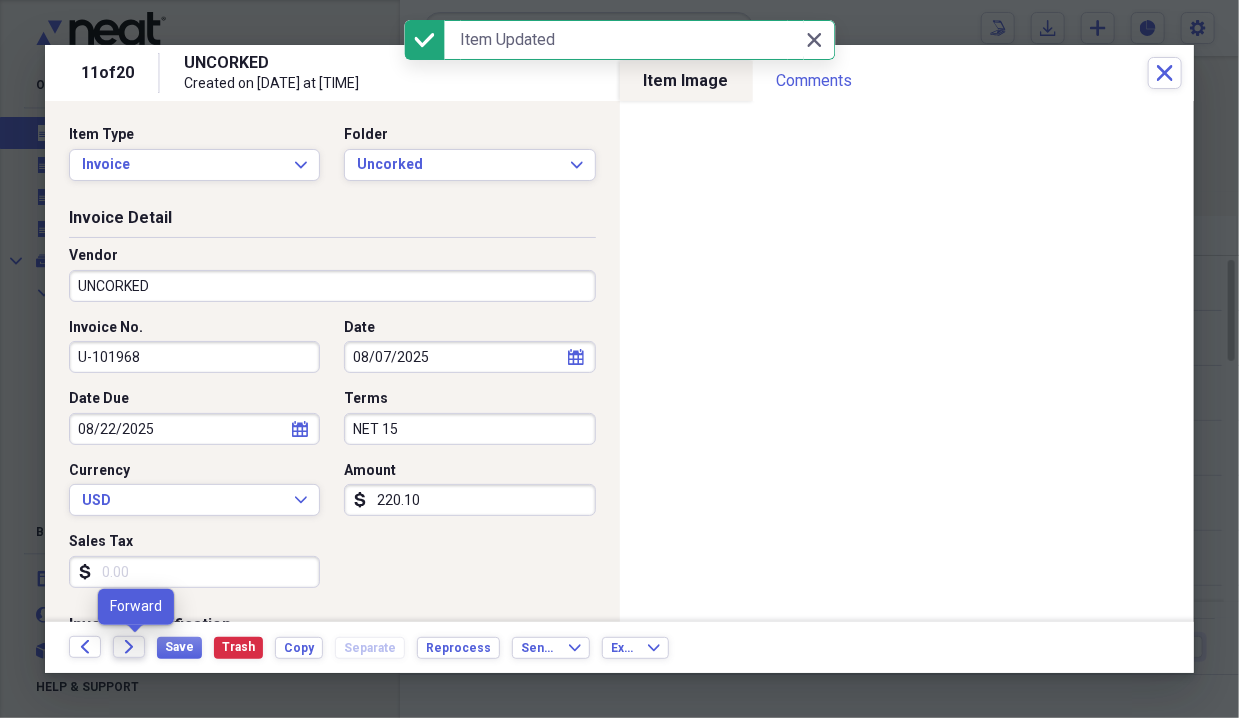 click on "Forward" 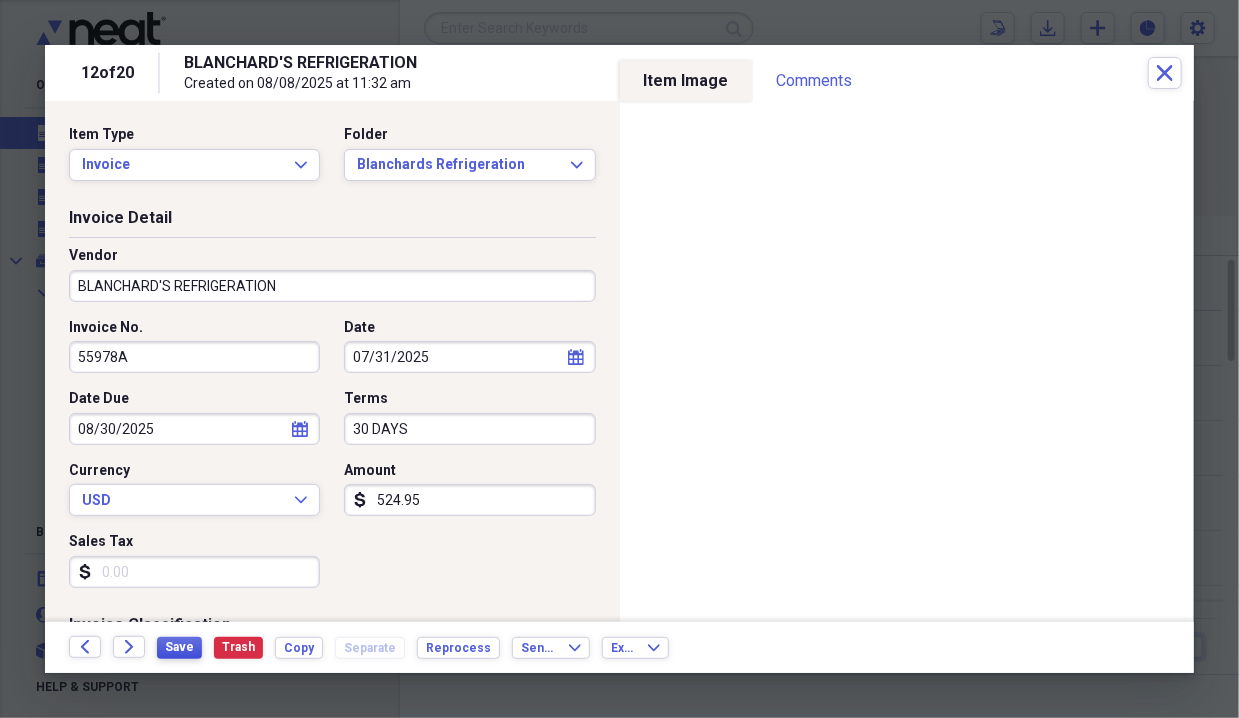 click on "Save" at bounding box center (179, 647) 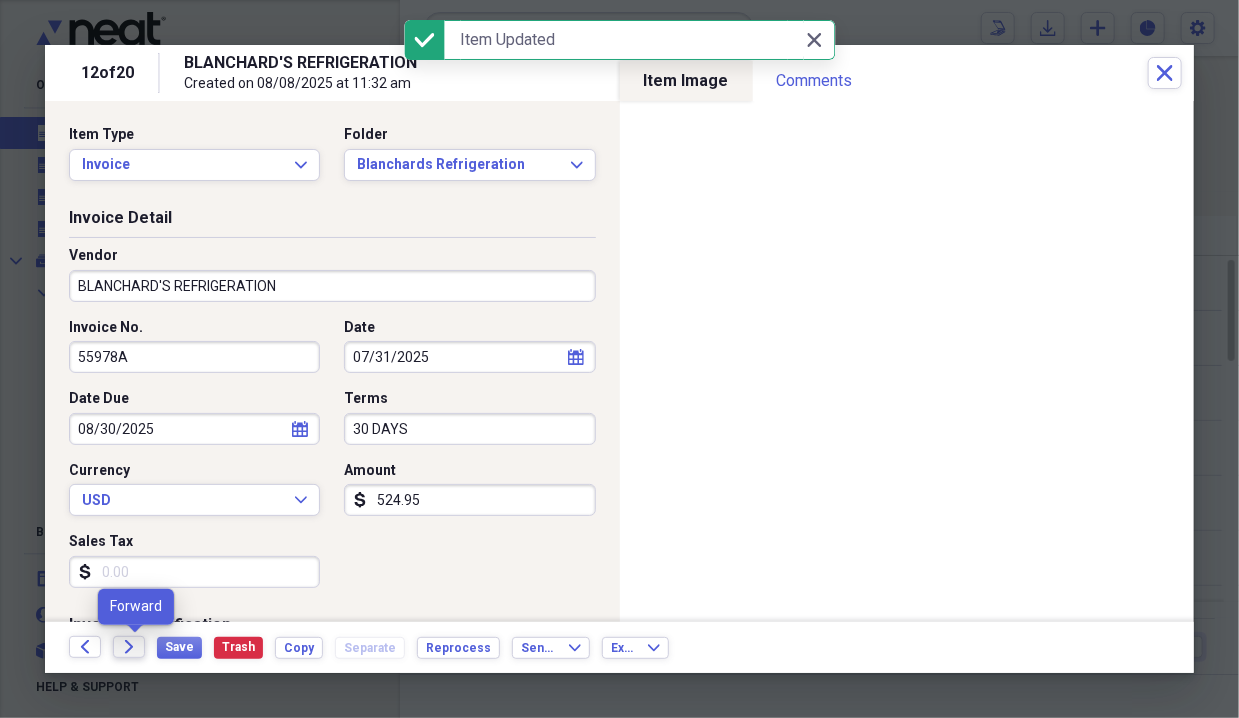 click on "Forward" 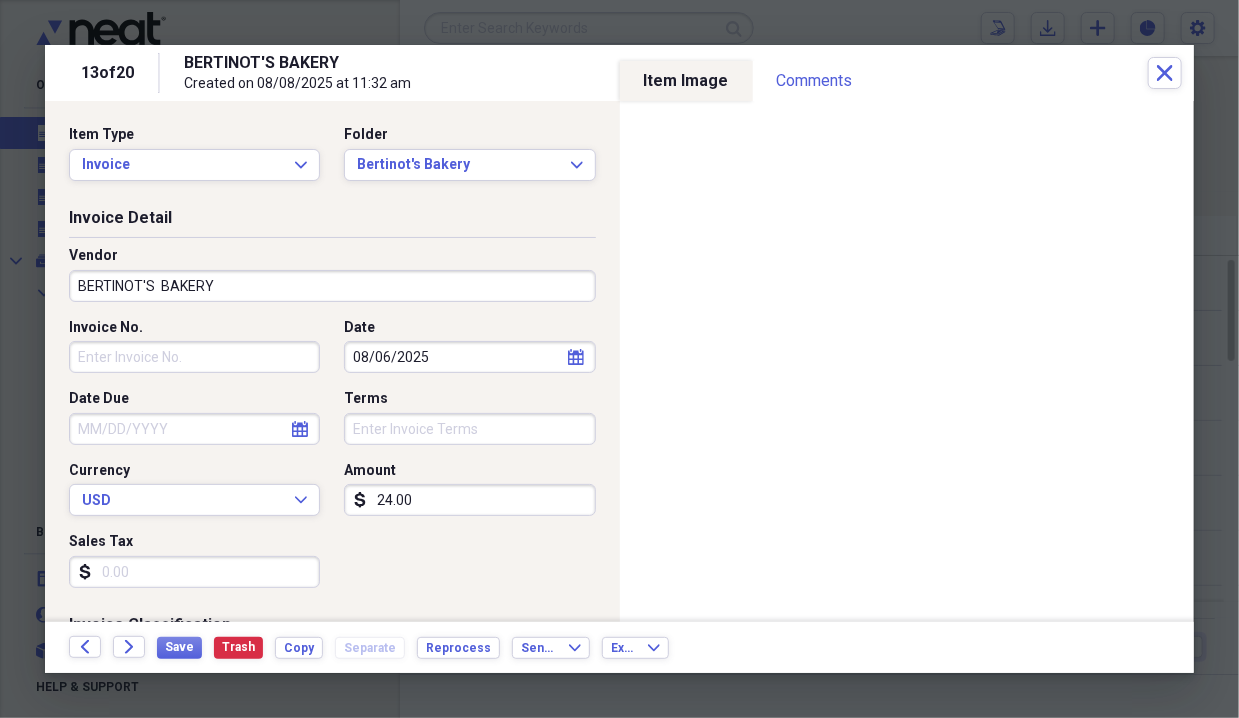 click on "Invoice No." at bounding box center (194, 357) 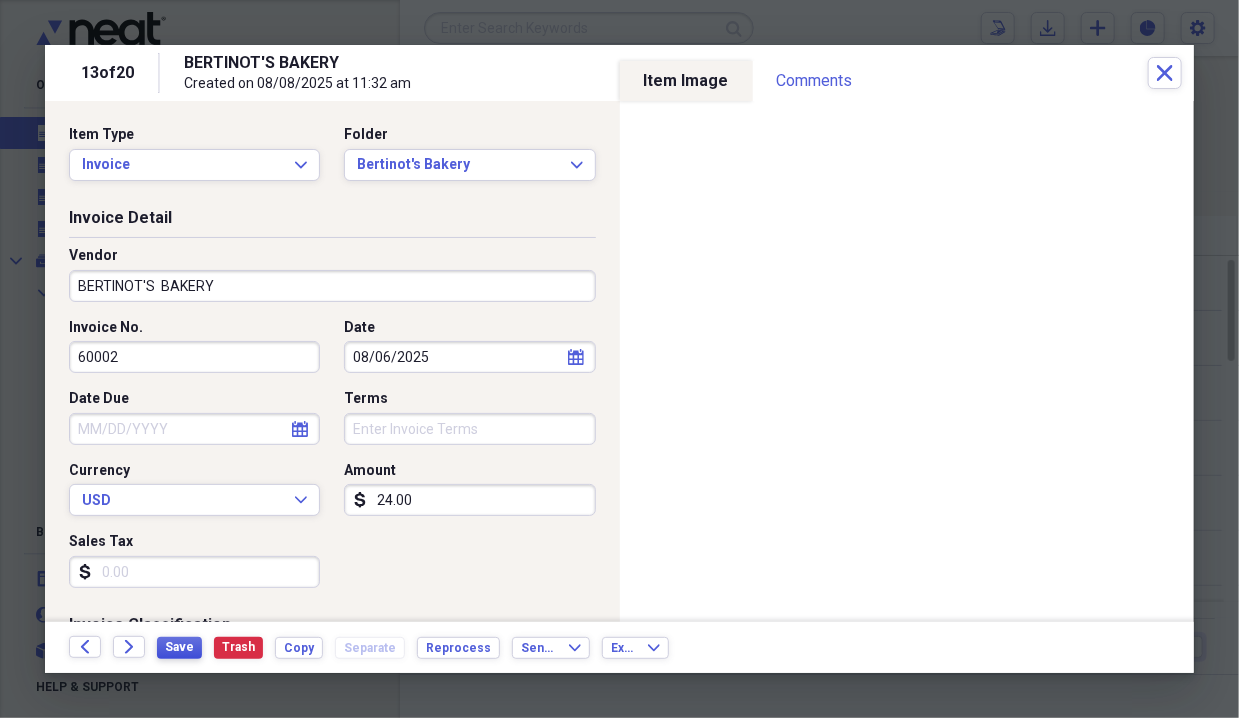 type on "60002" 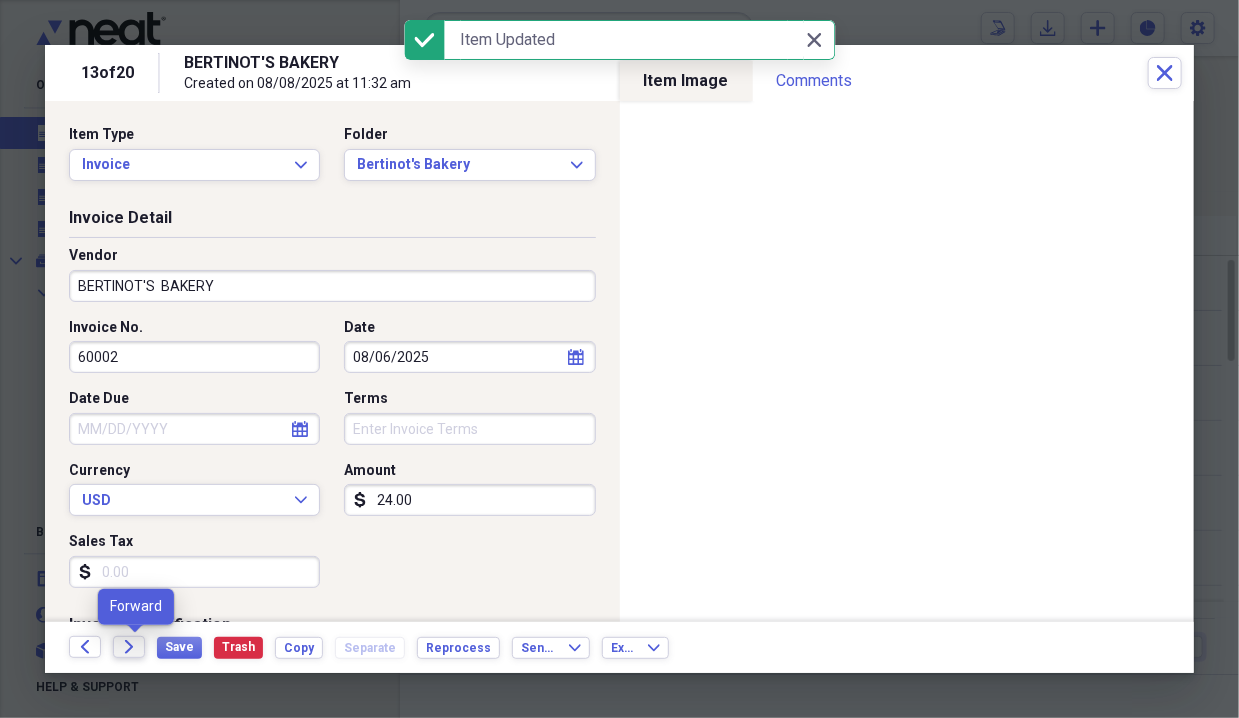 click on "Forward" 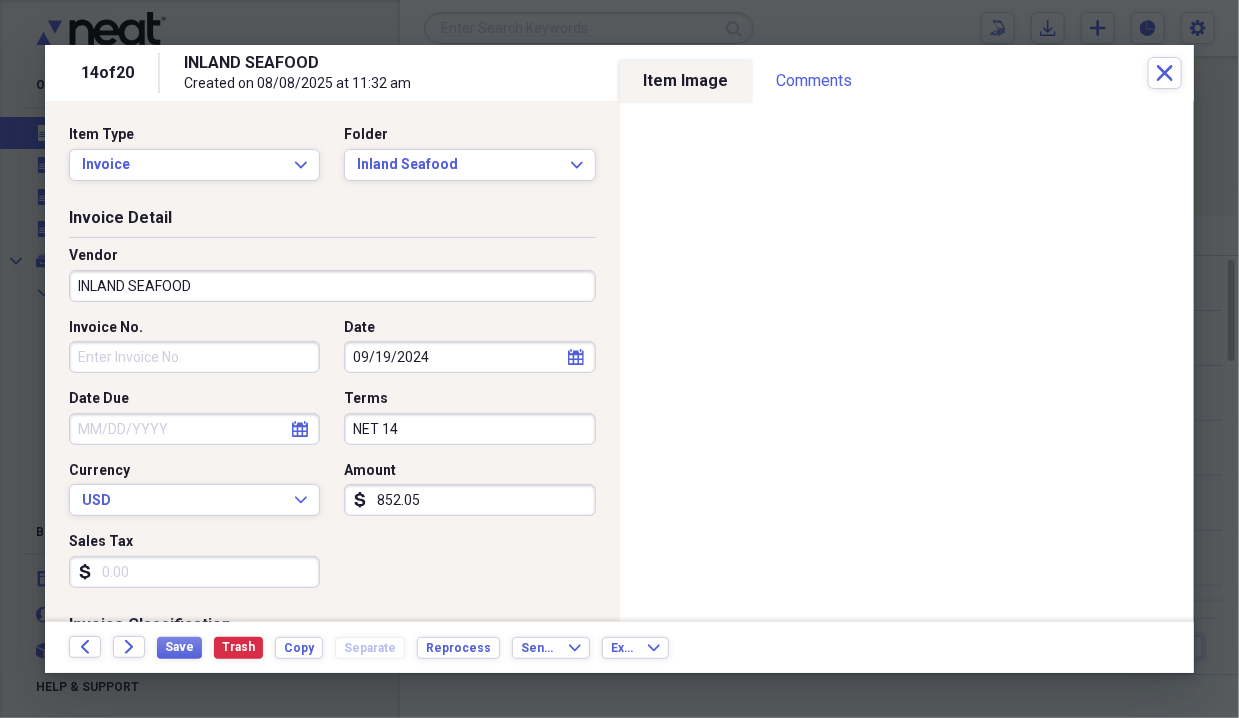 click 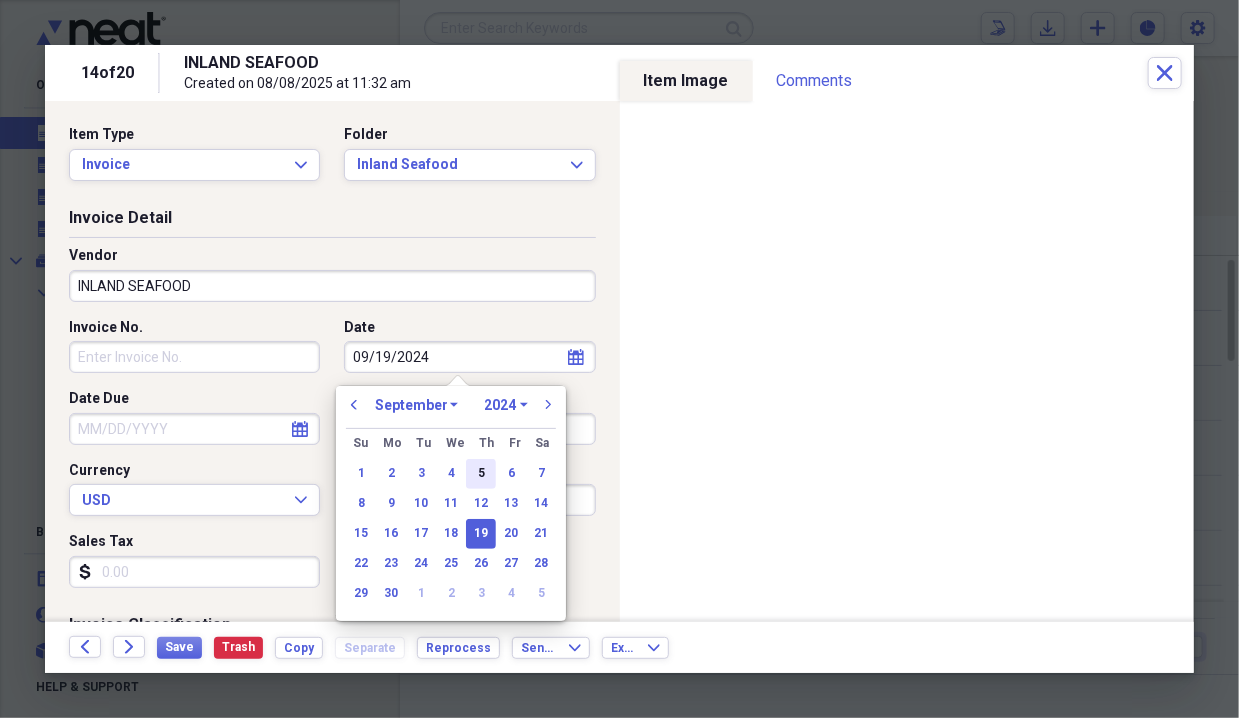 click on "5" at bounding box center [481, 474] 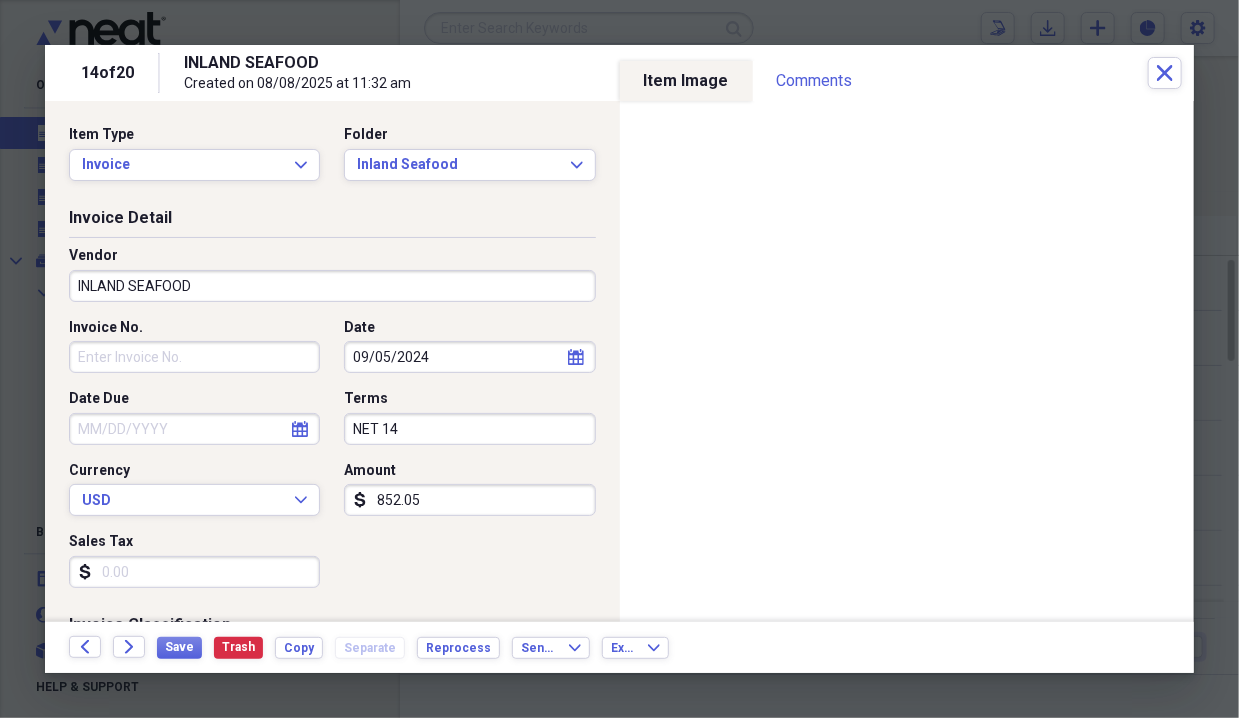 click on "Invoice No." at bounding box center (194, 357) 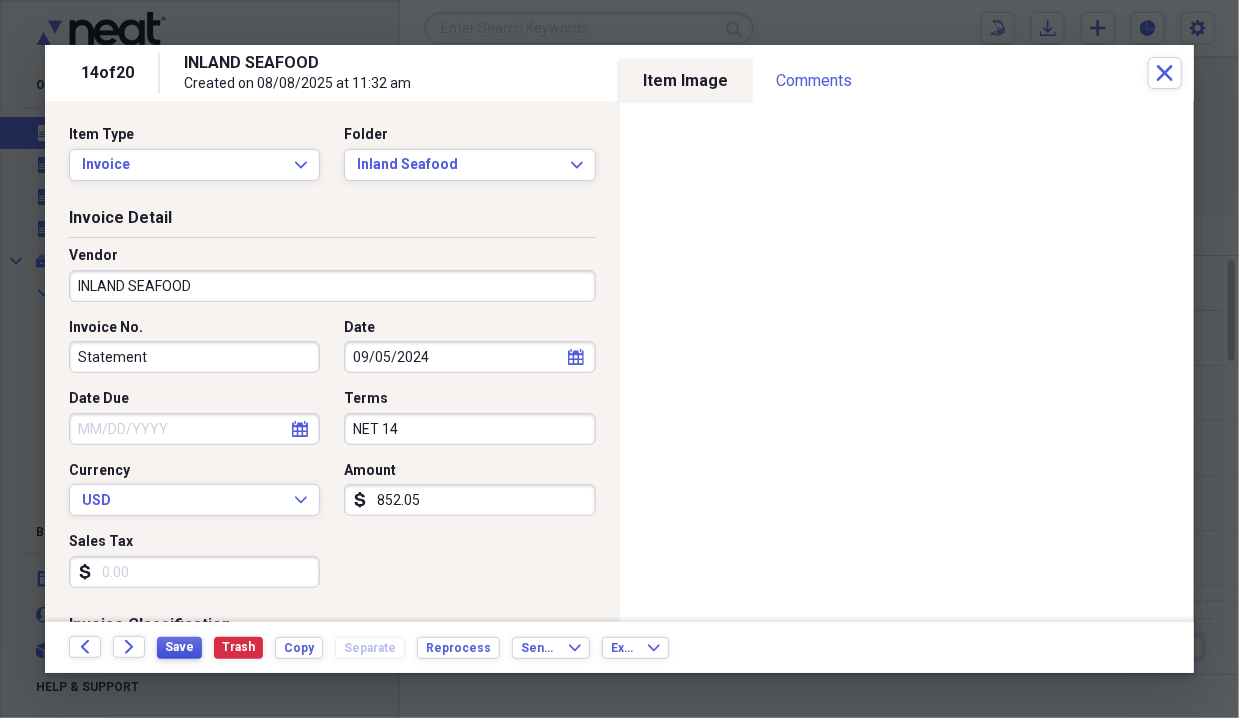 type on "Statement" 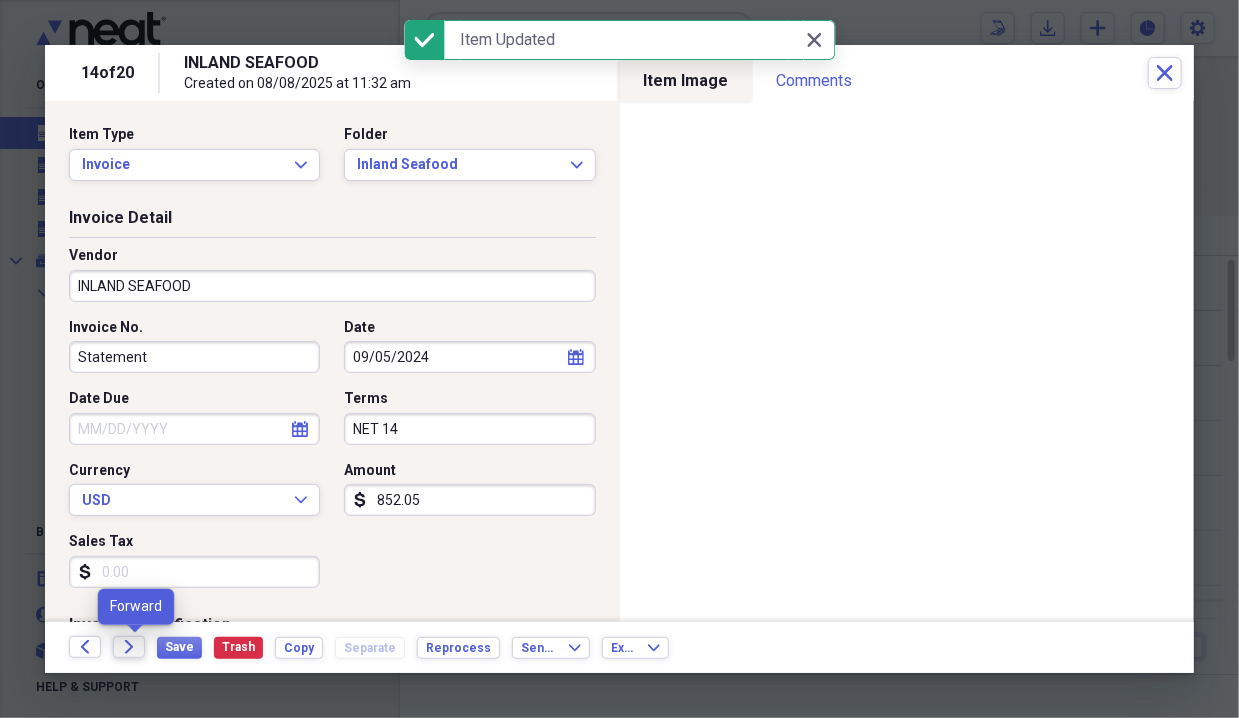 click 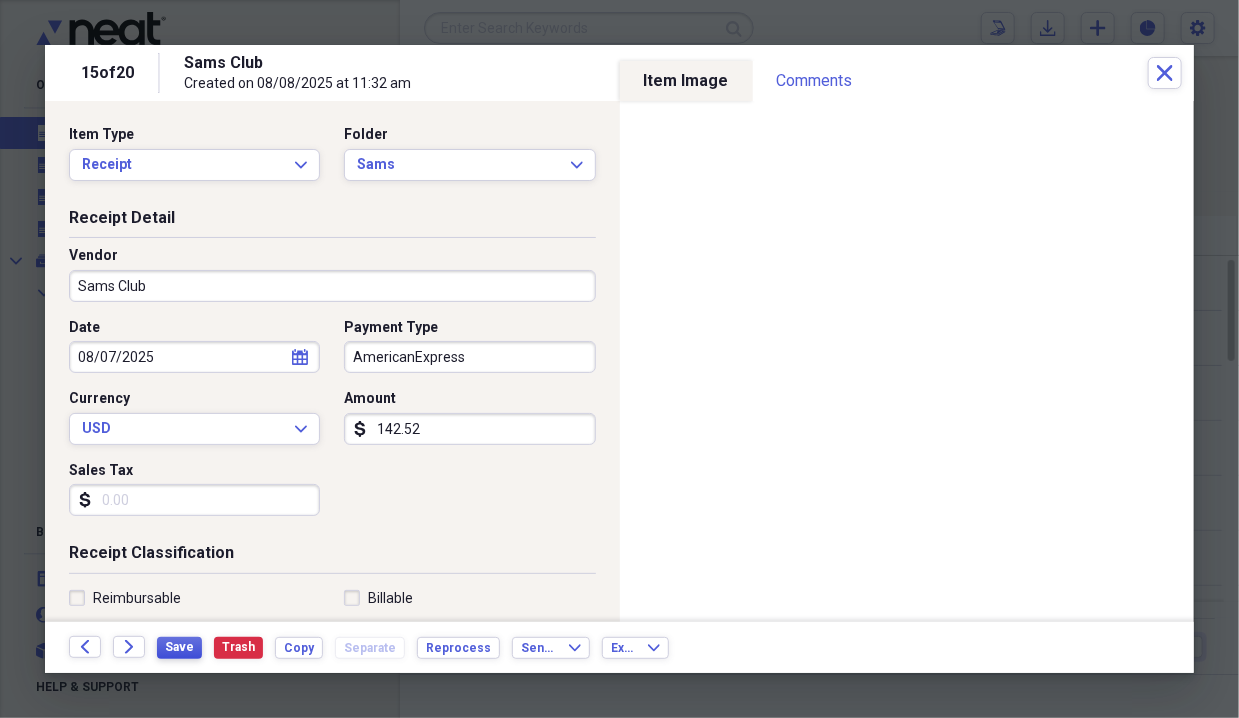 click on "Save" at bounding box center [179, 647] 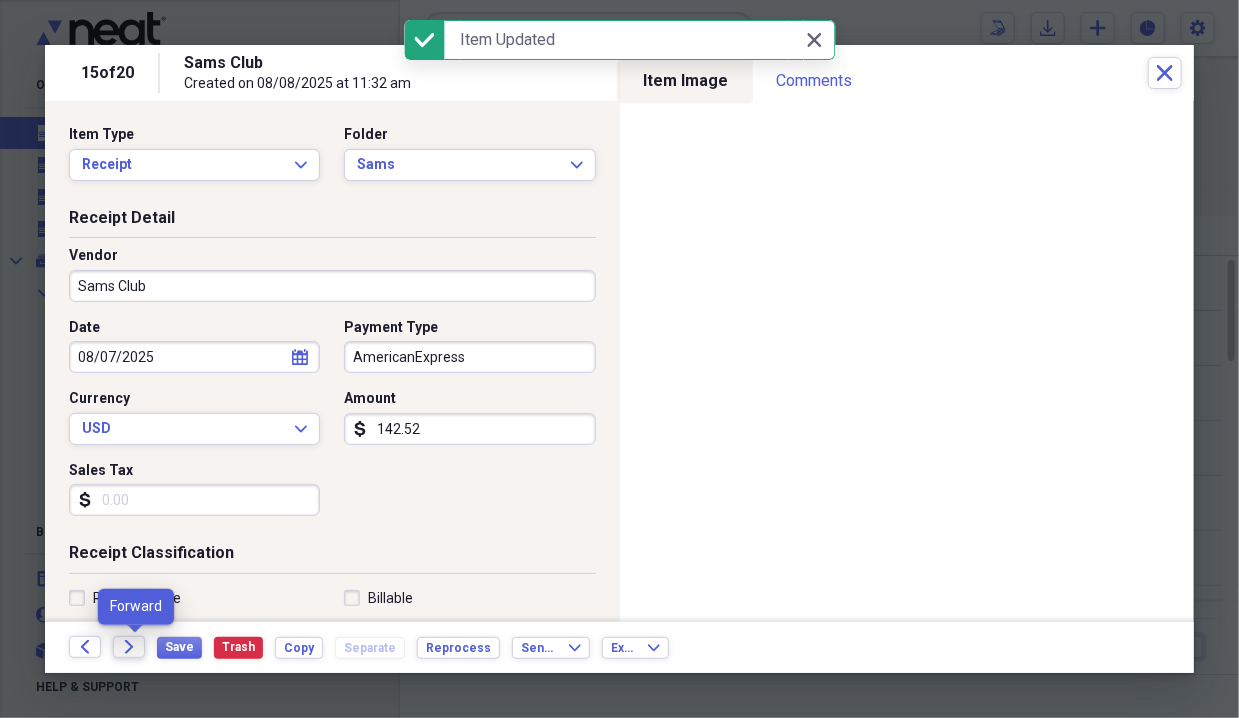 click on "Forward" 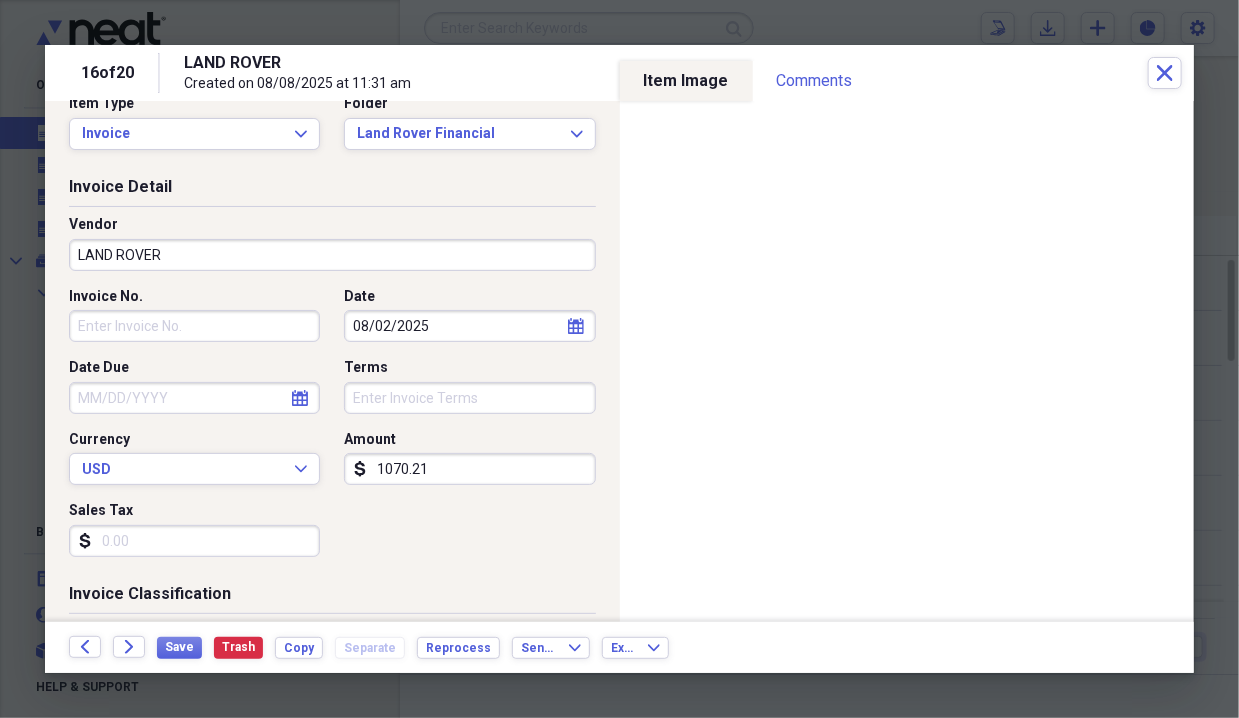 scroll, scrollTop: 39, scrollLeft: 0, axis: vertical 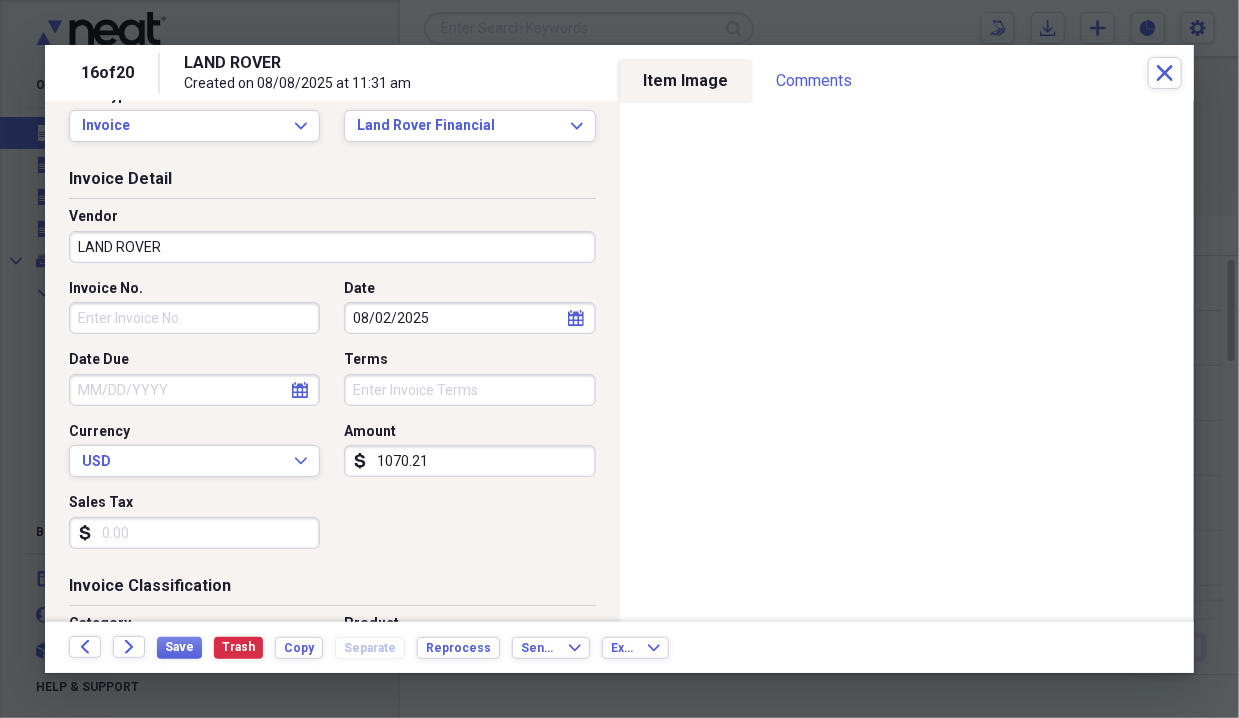 type on "1070.21" 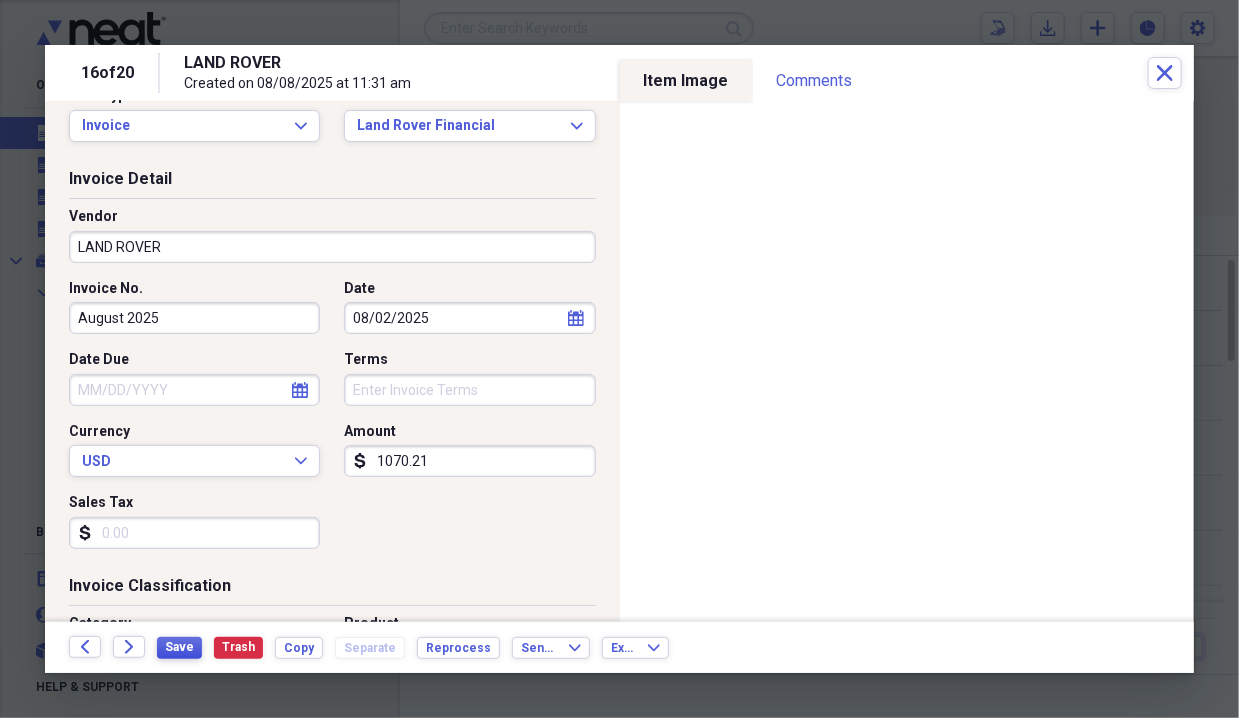type on "August 2025" 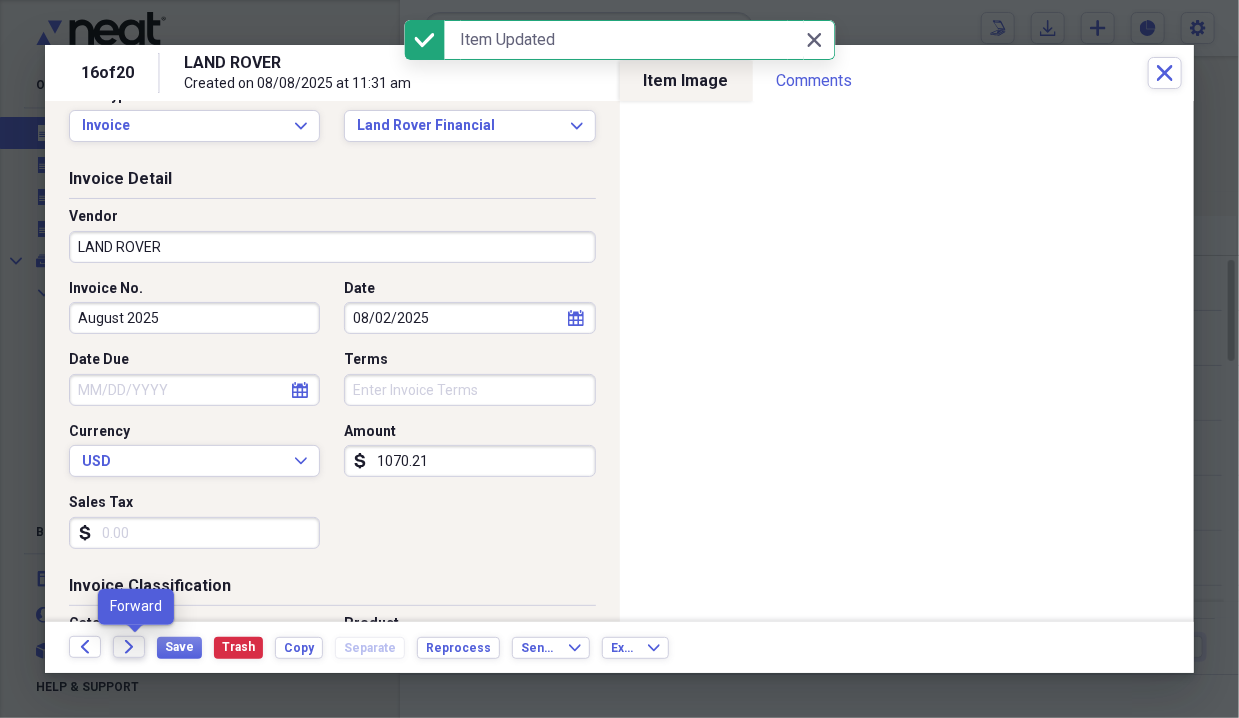 click on "Forward" 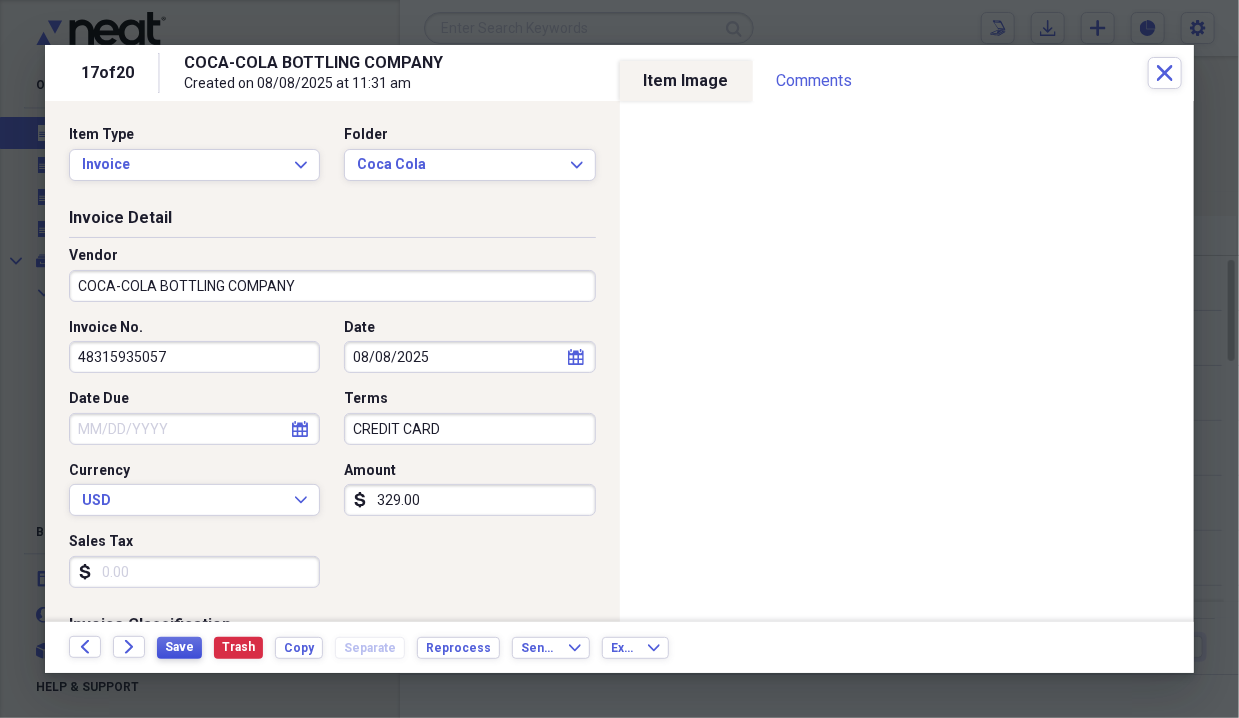 click on "Save" at bounding box center (179, 647) 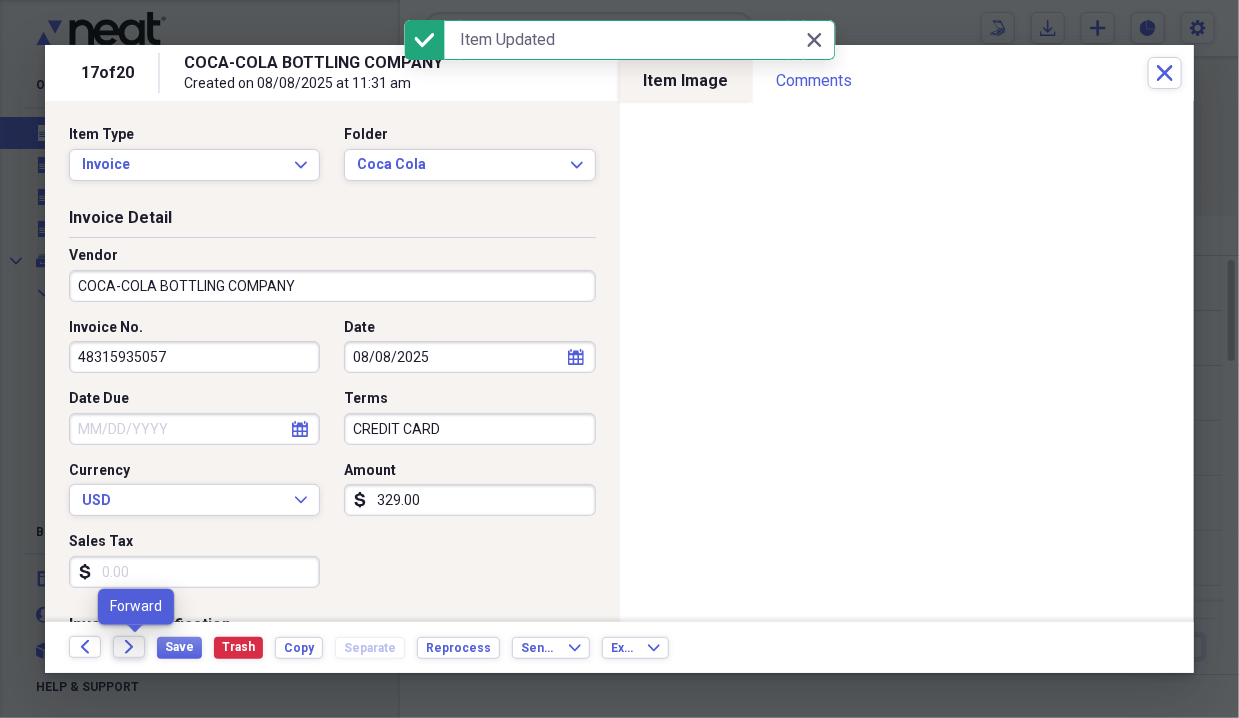 click on "Forward" 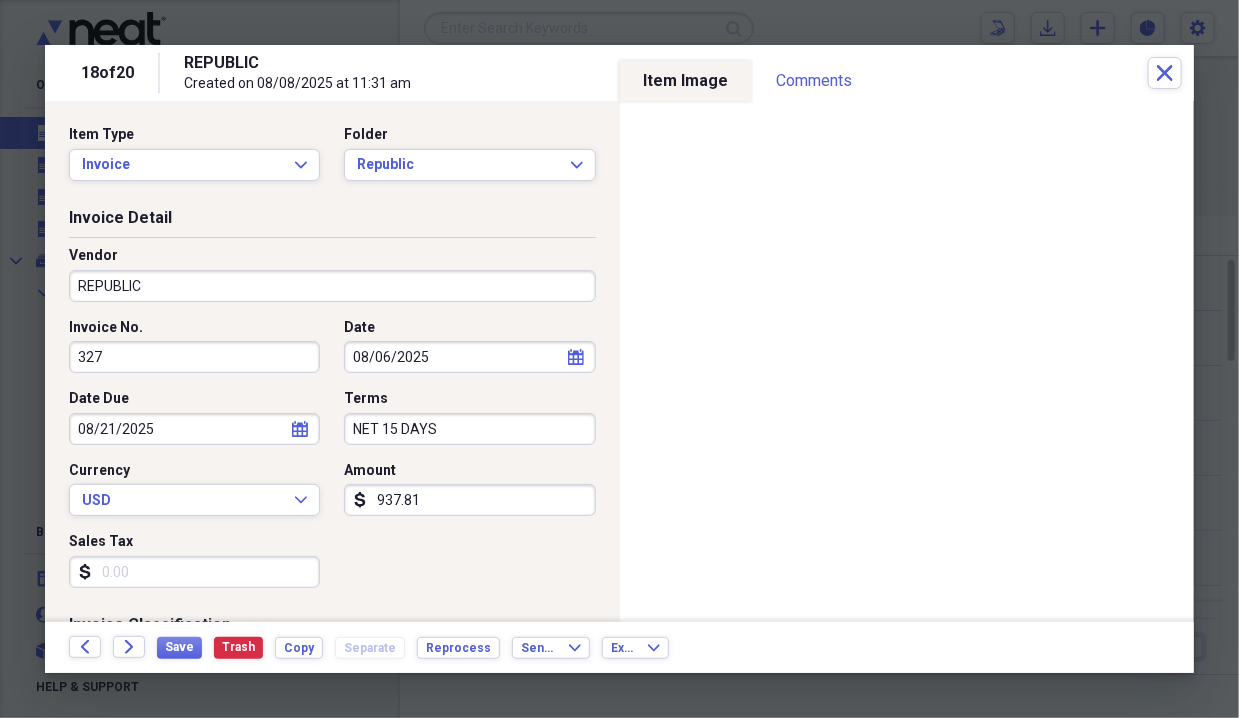 click on "327" at bounding box center [194, 357] 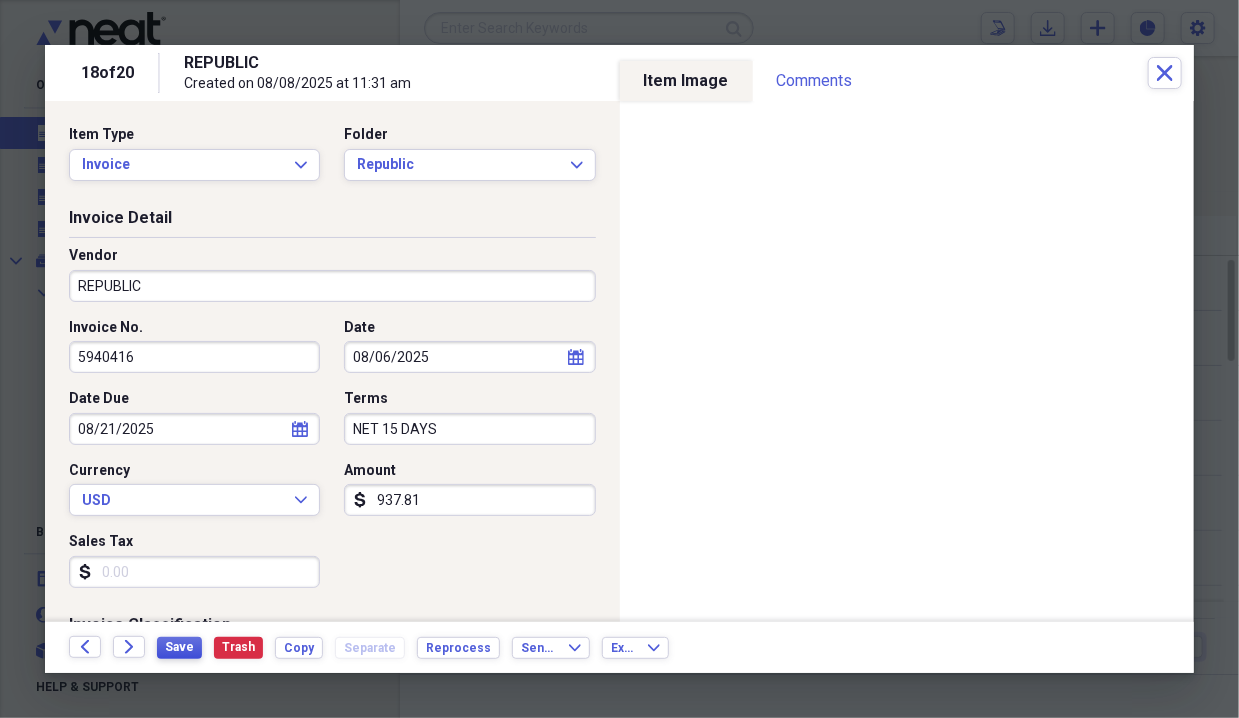 type on "5940416" 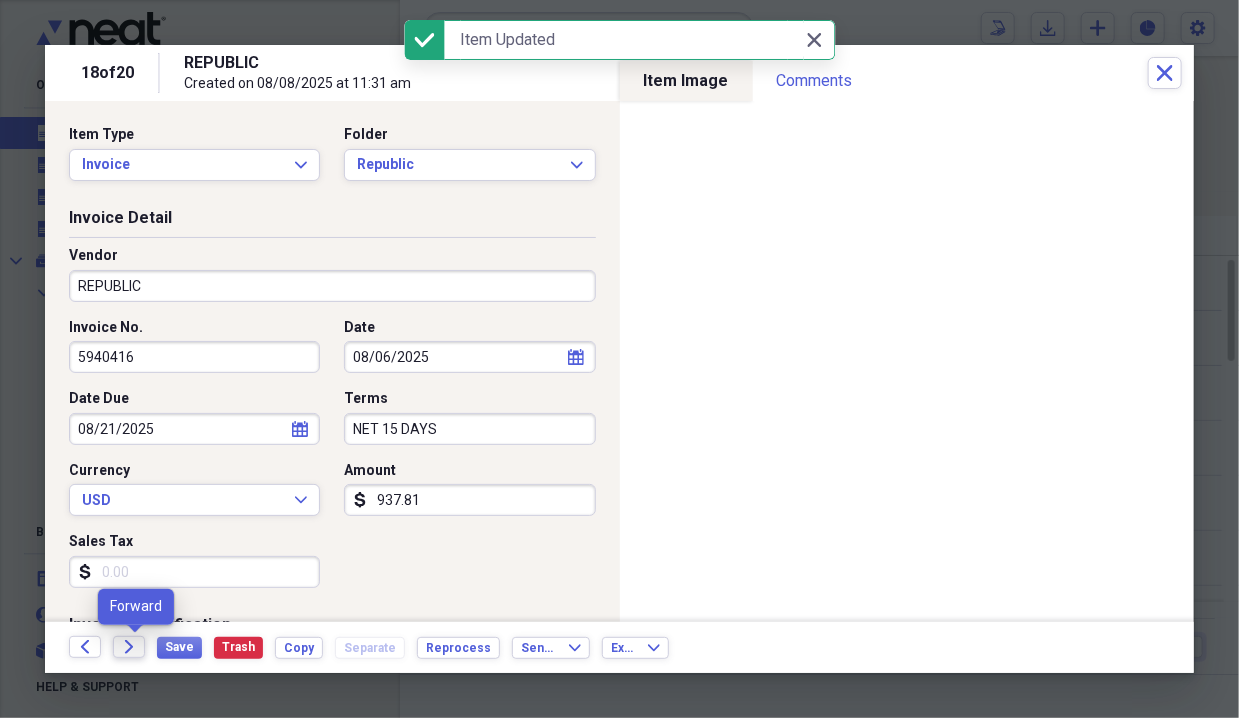 click 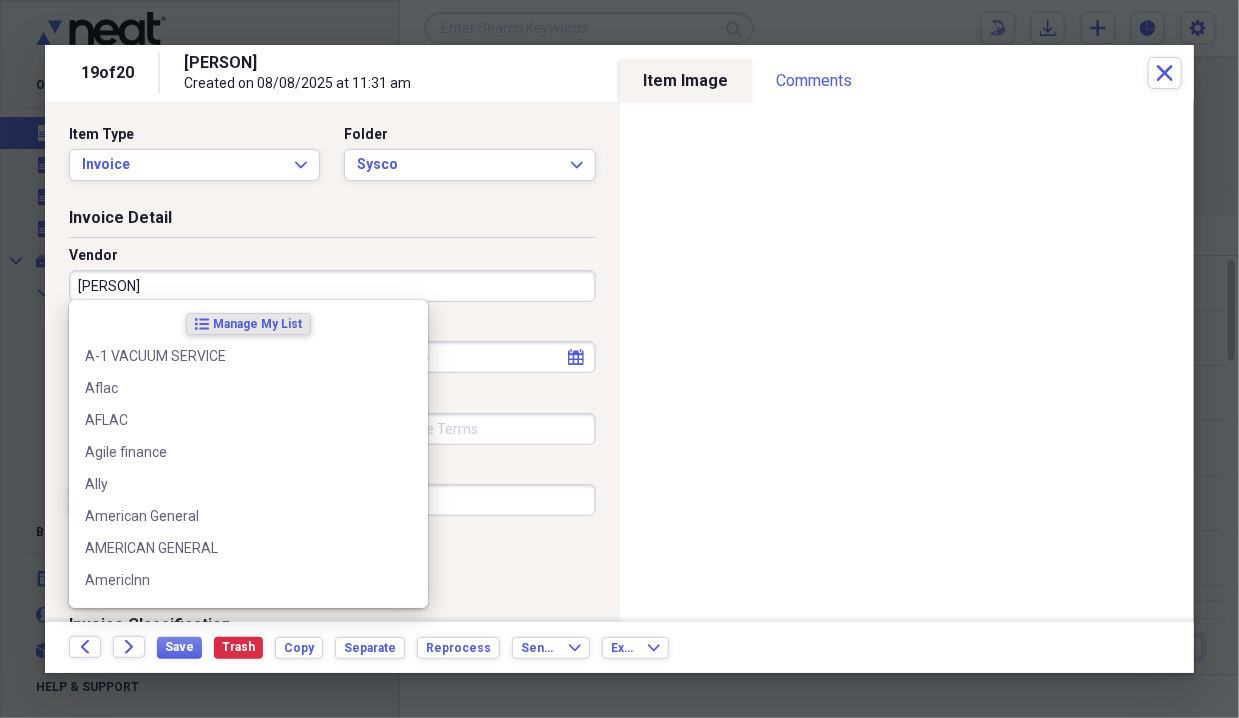 click on "[PERSON]" at bounding box center (332, 286) 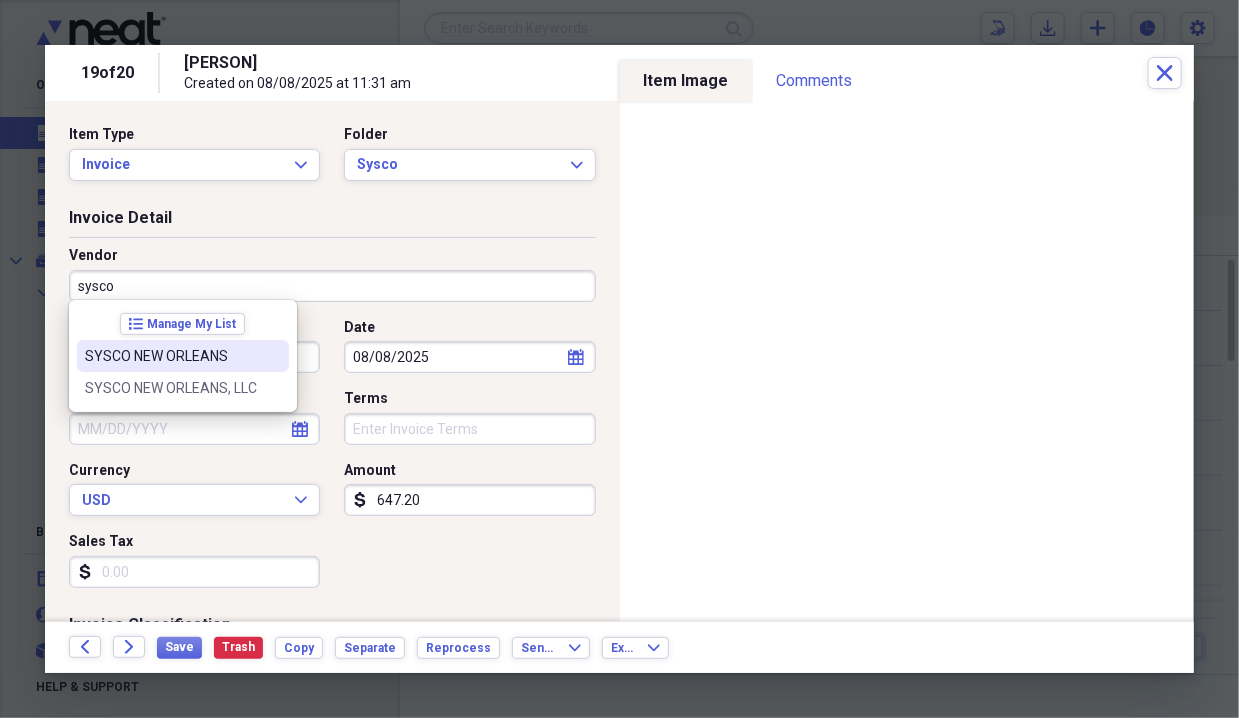 click on "SYSCO NEW ORLEANS" at bounding box center (171, 356) 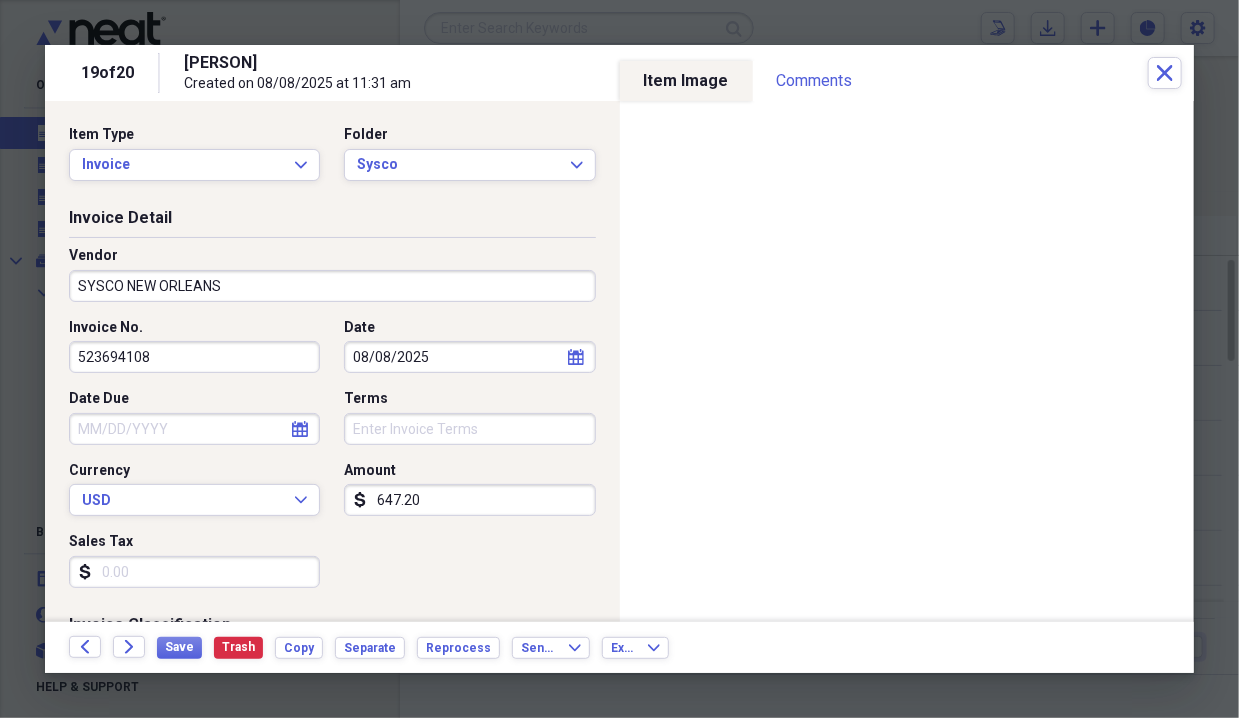 click on "647.20" at bounding box center (469, 500) 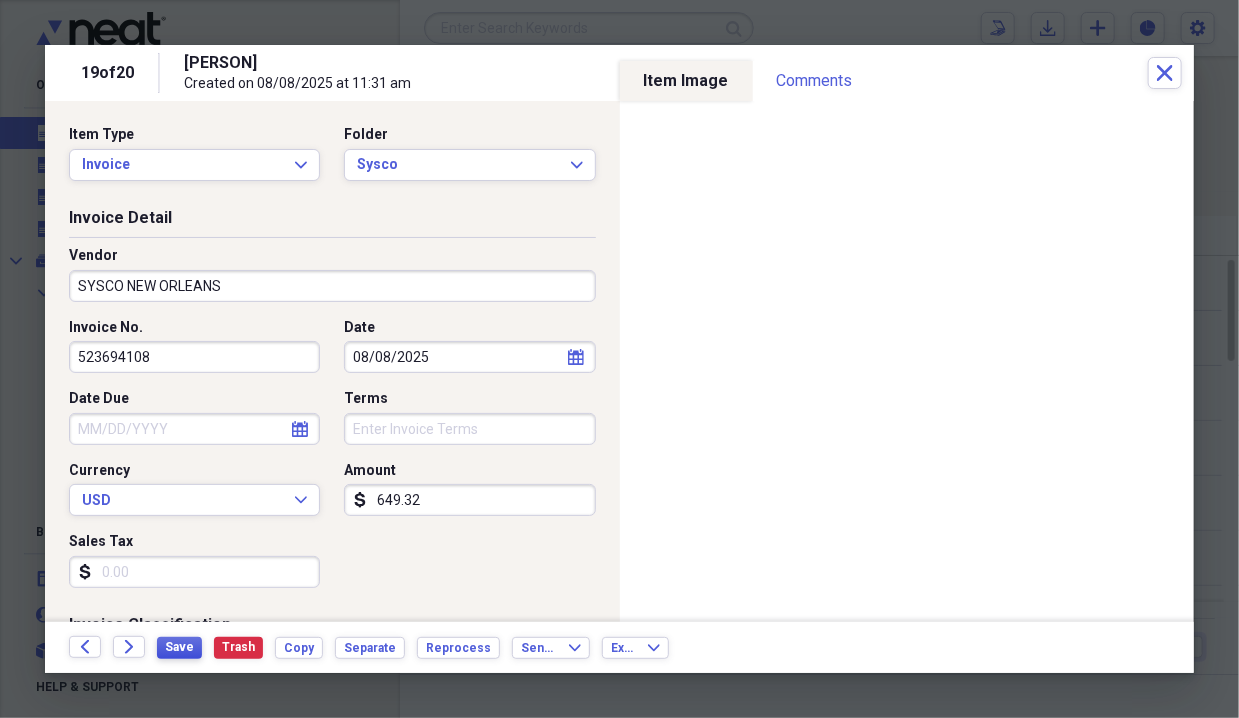 type on "649.32" 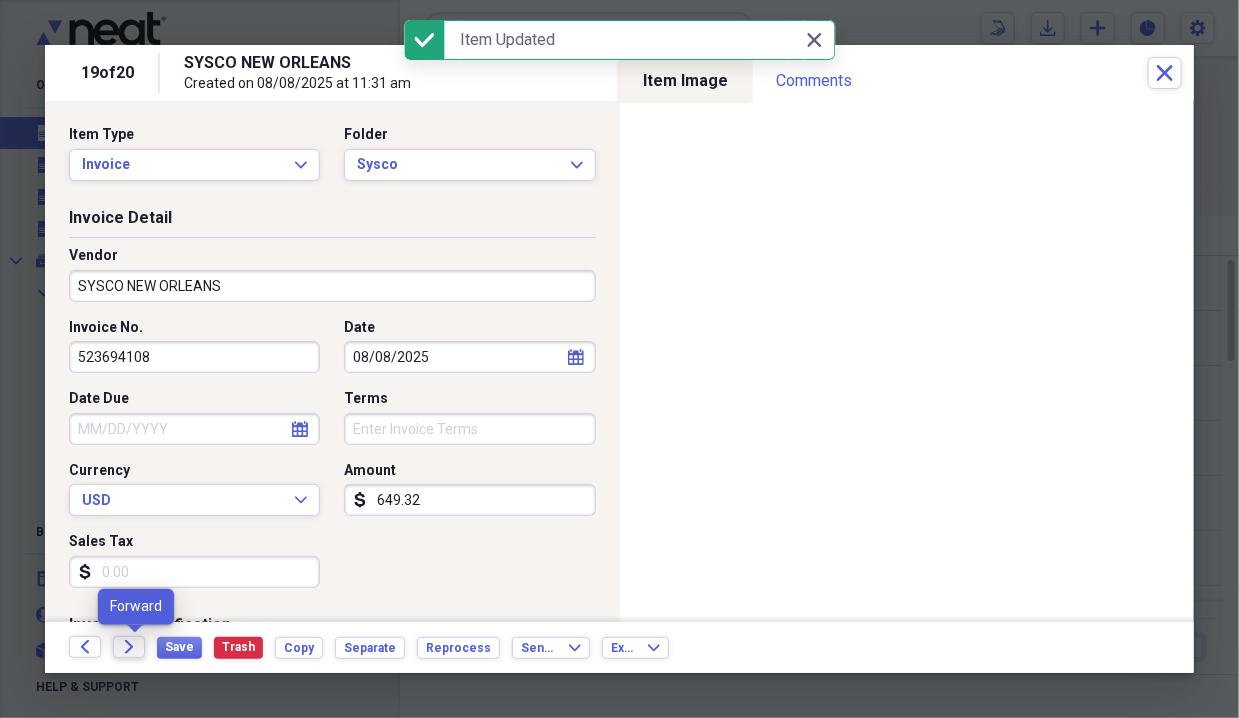 click 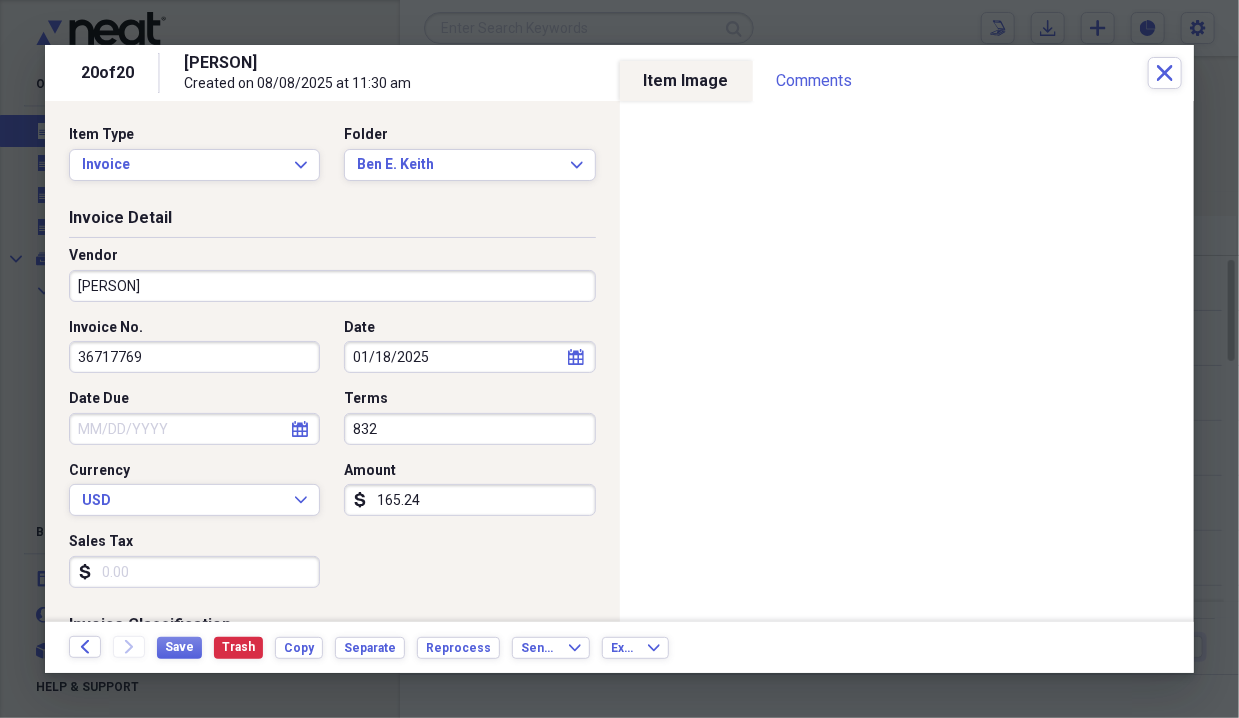 click on "[PERSON]" at bounding box center (332, 286) 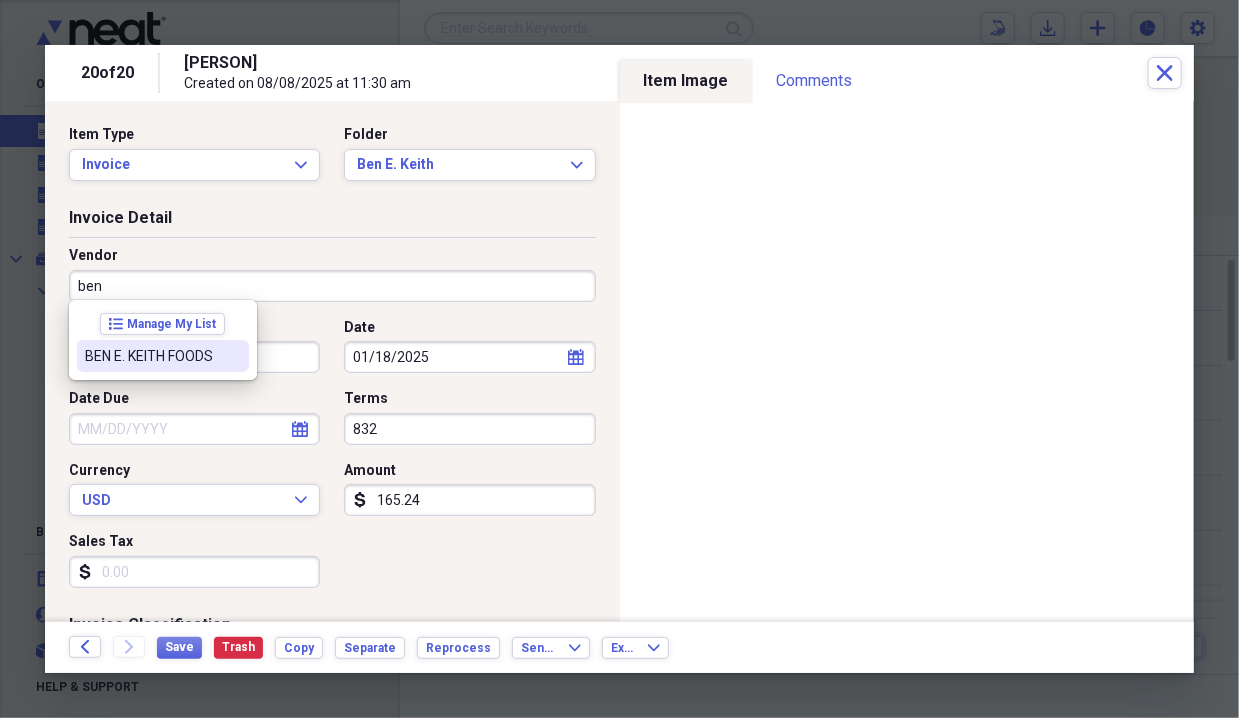 click on "BEN E. KEITH FOODS" at bounding box center (151, 356) 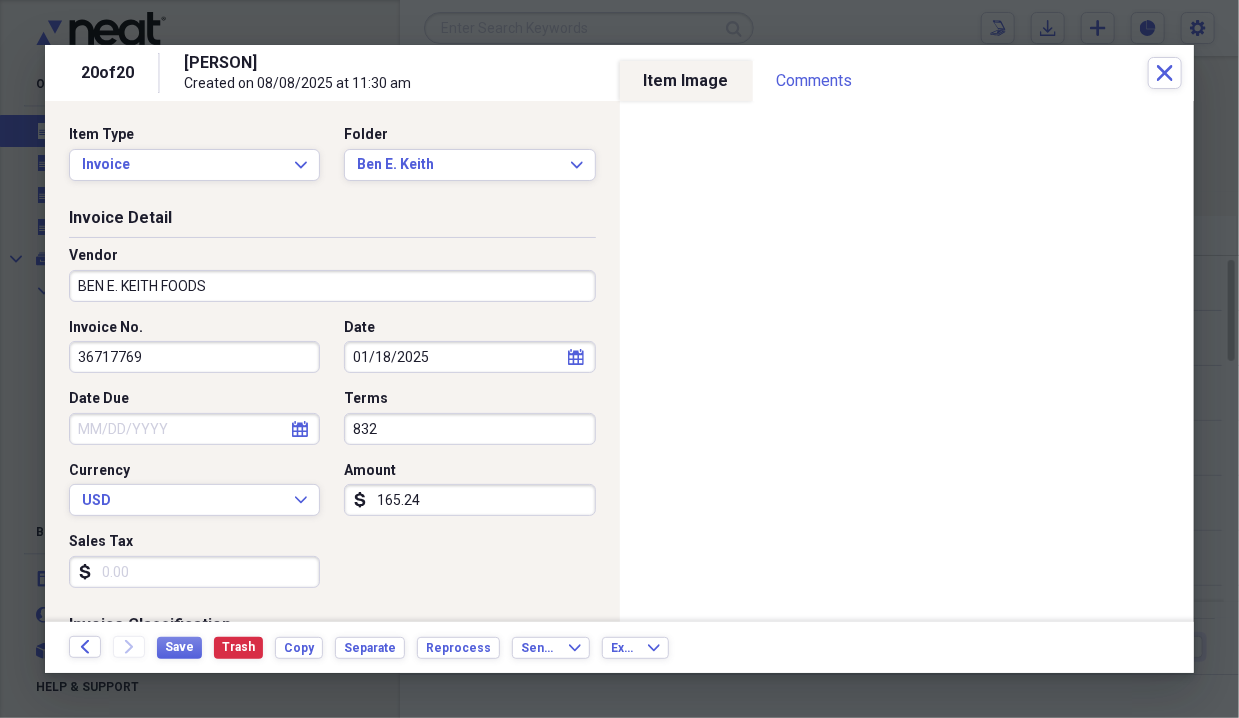 click 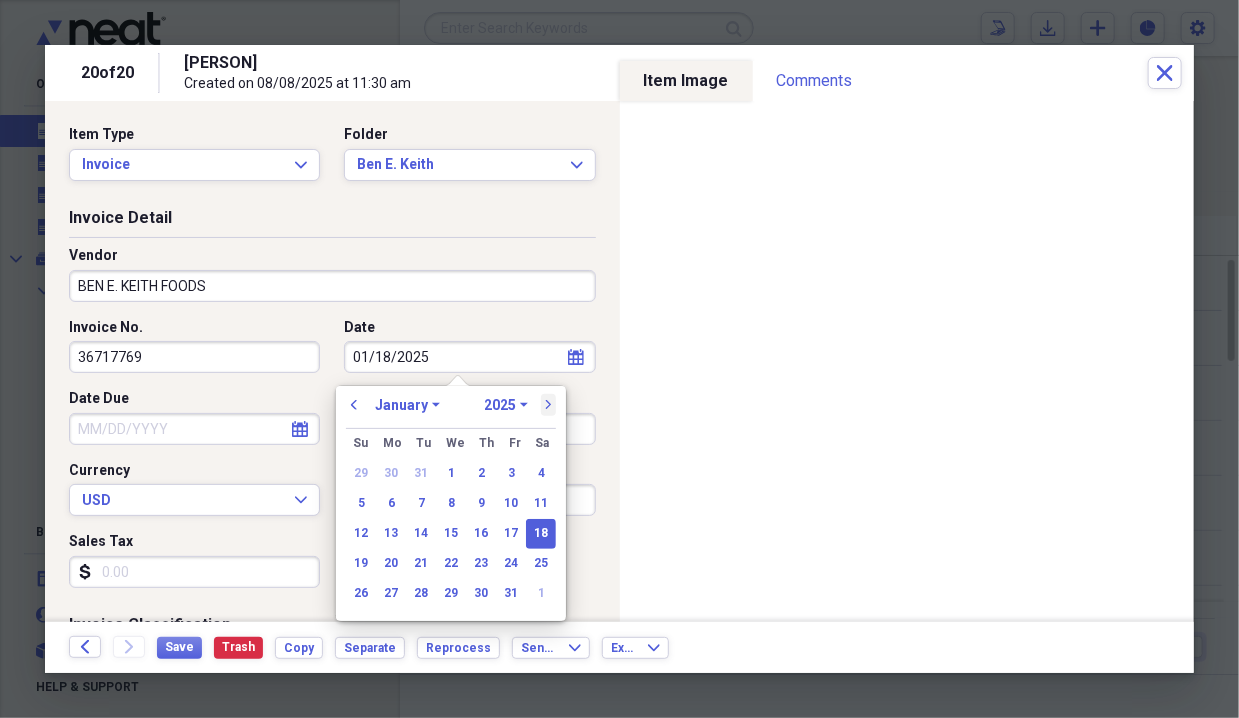click on "next" at bounding box center [549, 405] 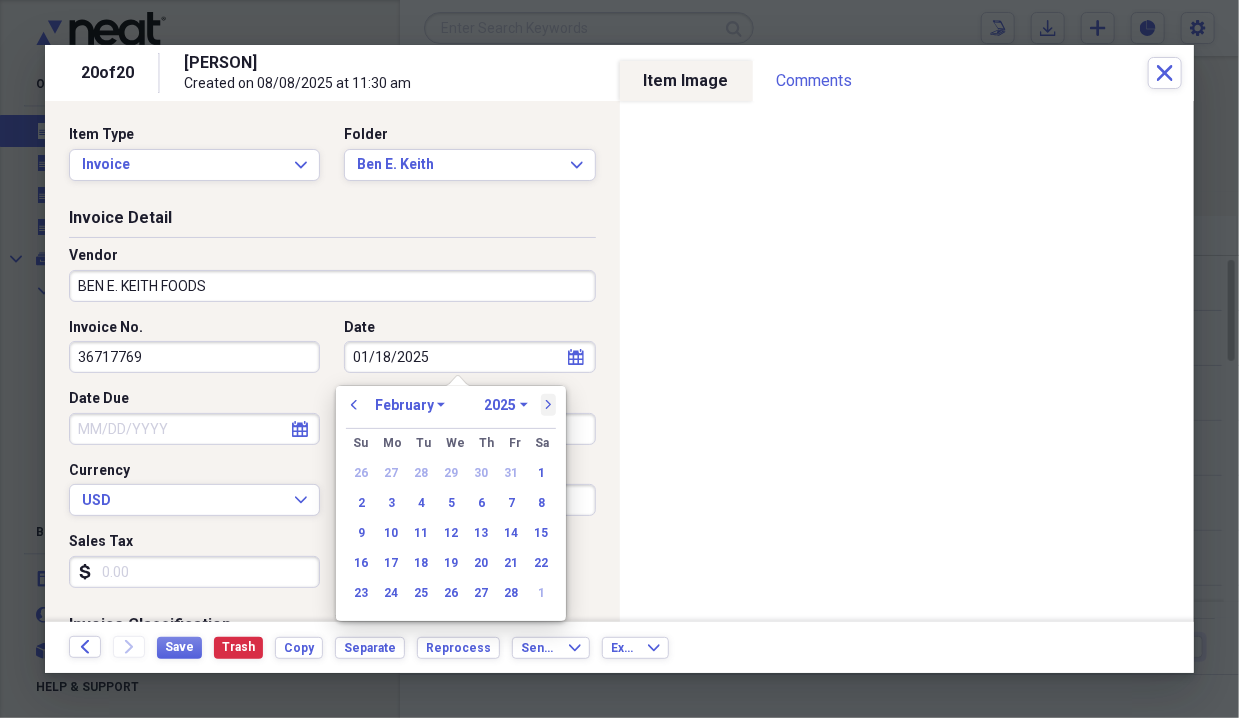 click on "next" at bounding box center (549, 405) 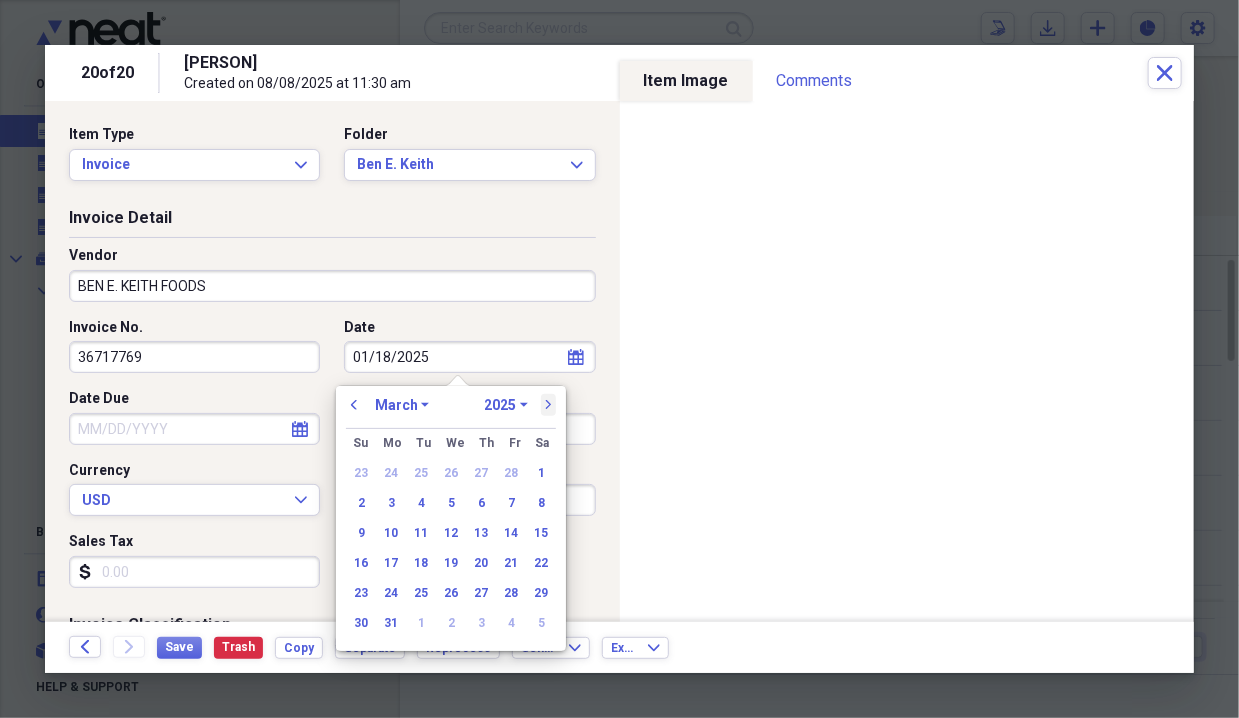click on "next" at bounding box center [549, 405] 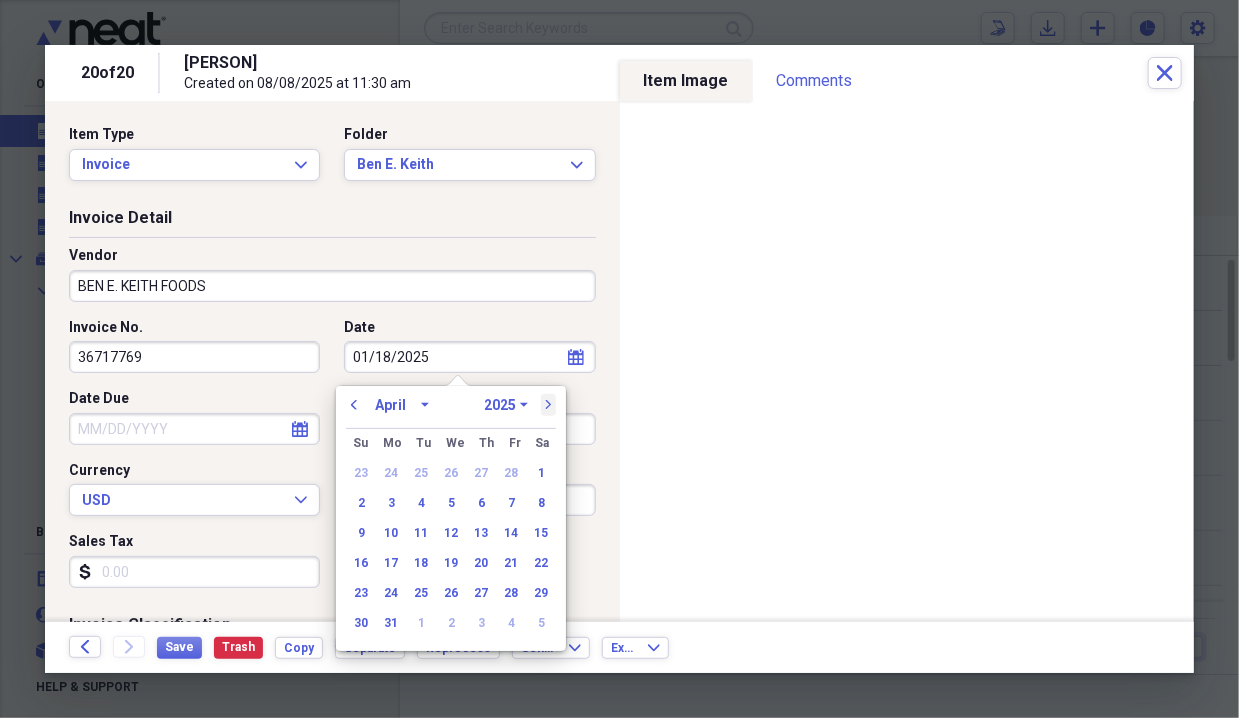 click on "next" at bounding box center (549, 405) 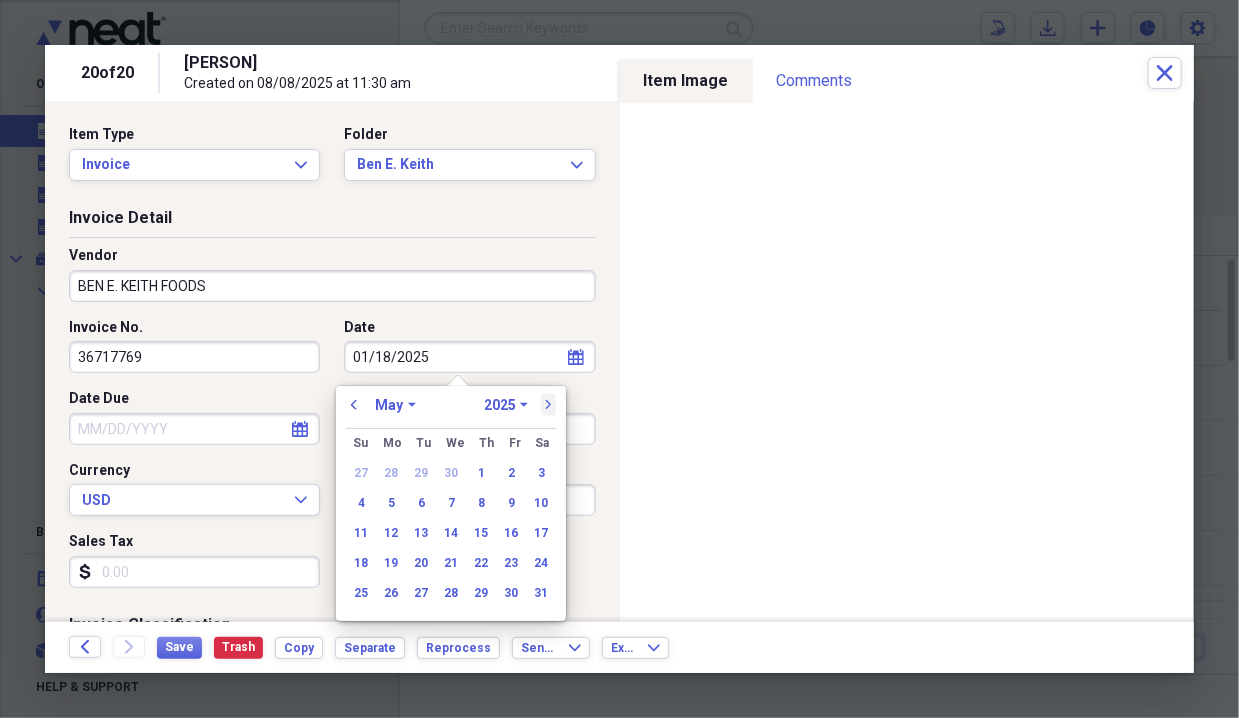 click on "next" at bounding box center [549, 405] 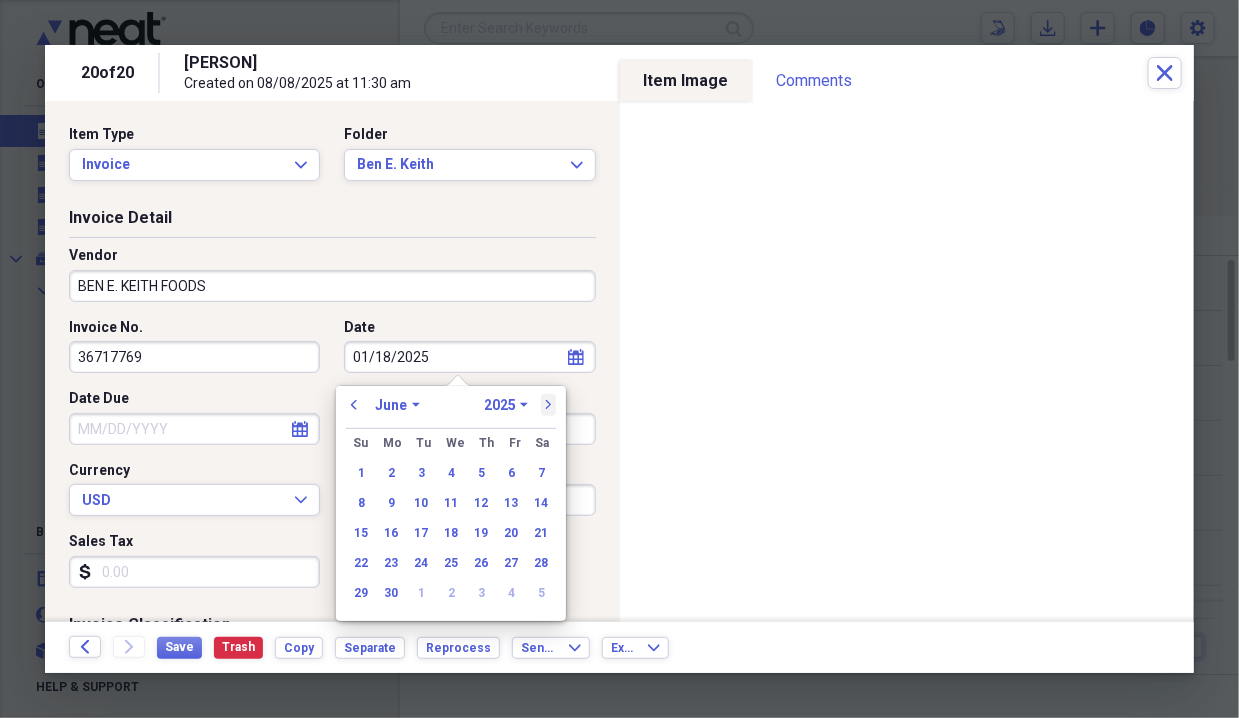 click on "next" at bounding box center [549, 405] 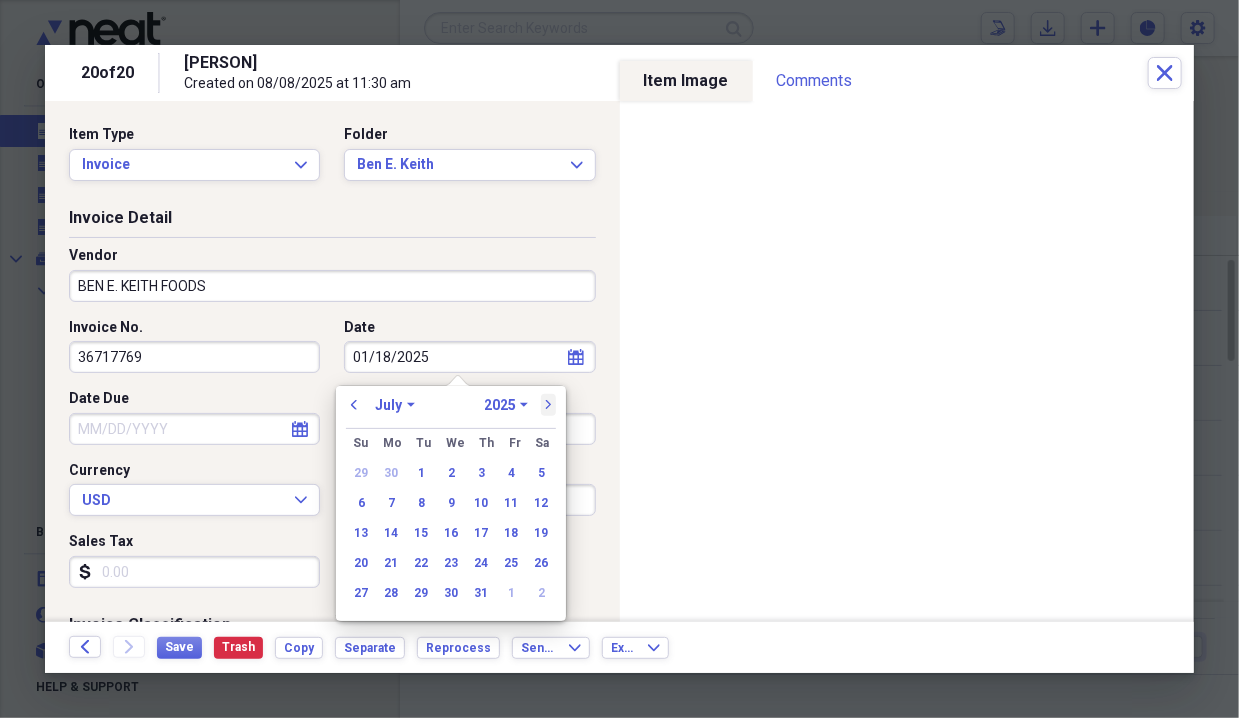 click on "next" at bounding box center [549, 405] 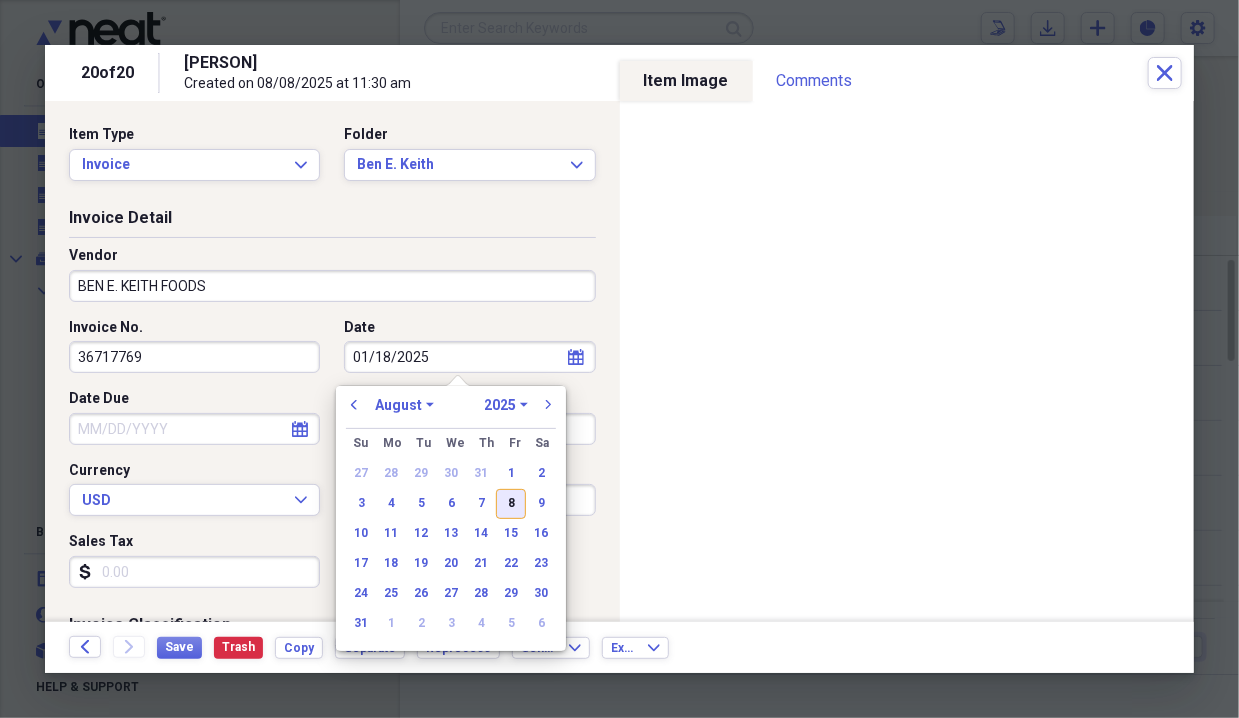 click on "8" at bounding box center (511, 504) 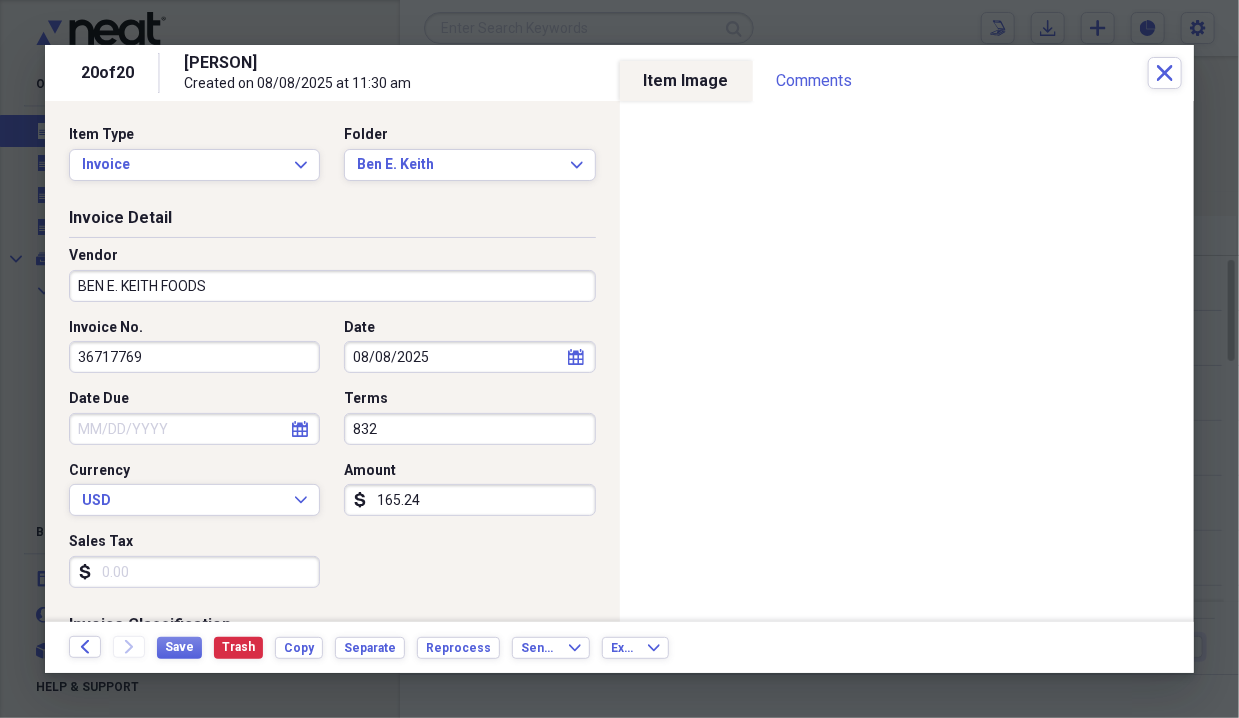 click on "165.24" at bounding box center (469, 500) 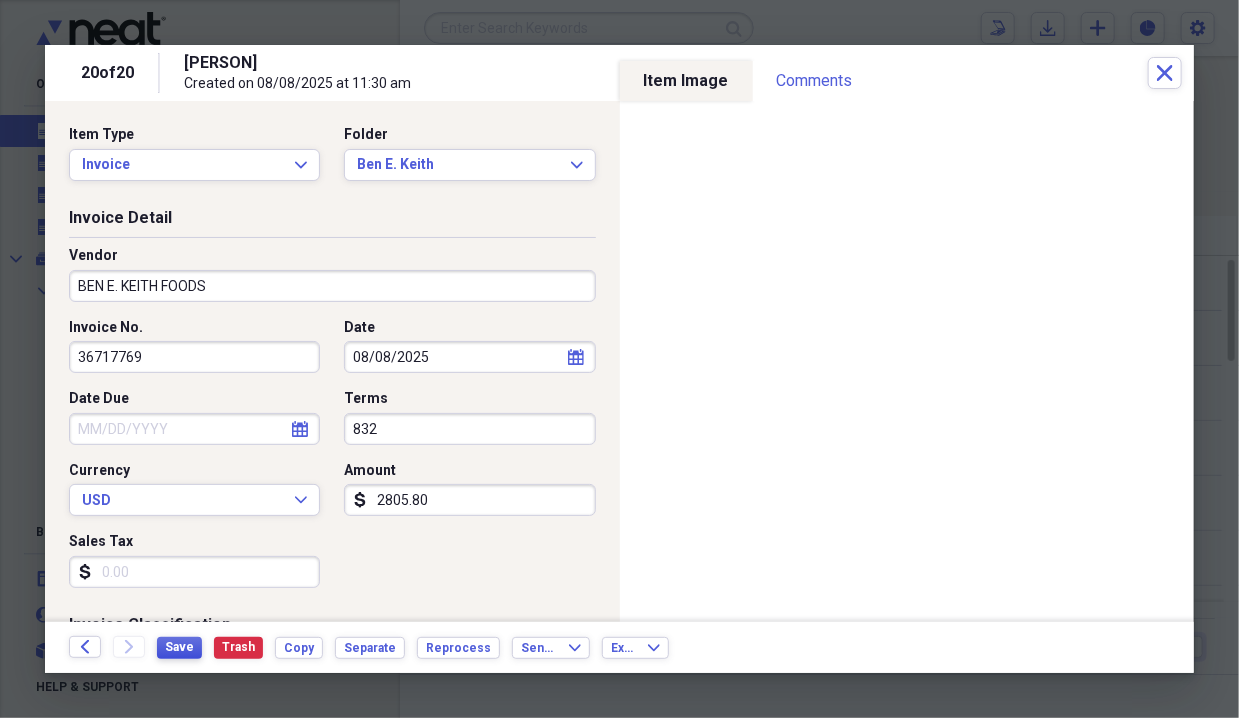 type on "2805.80" 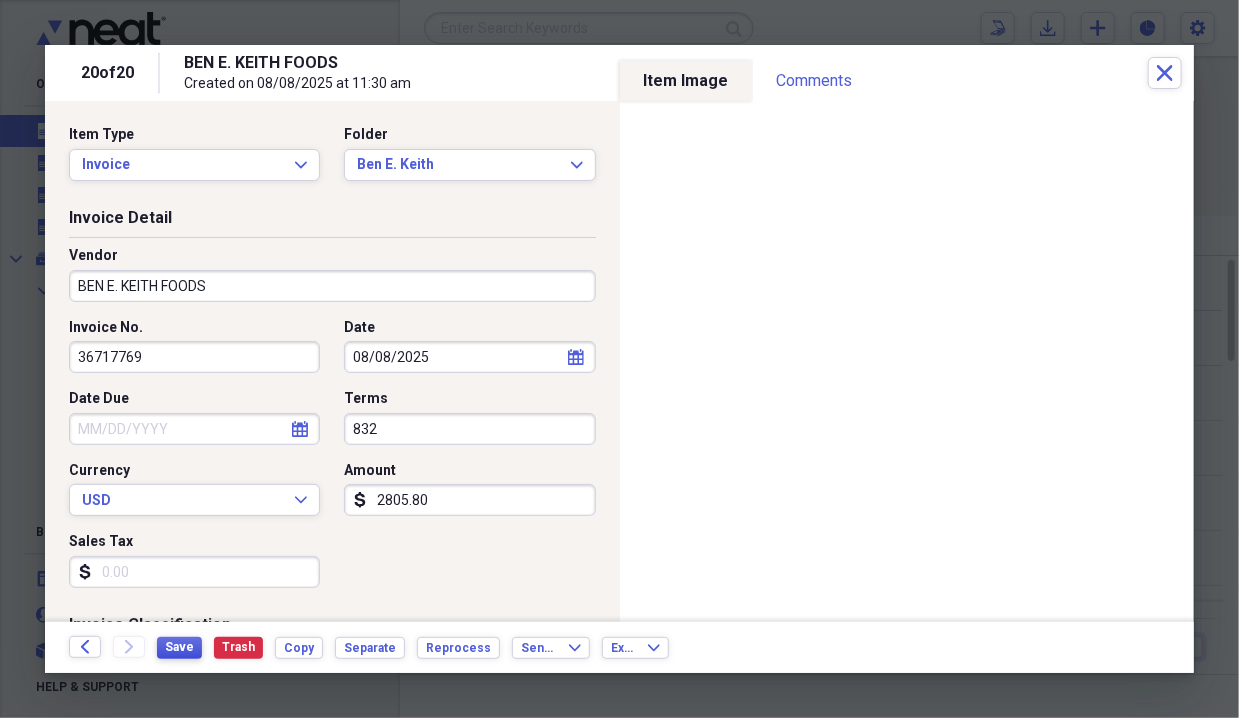 click on "Save" at bounding box center (179, 647) 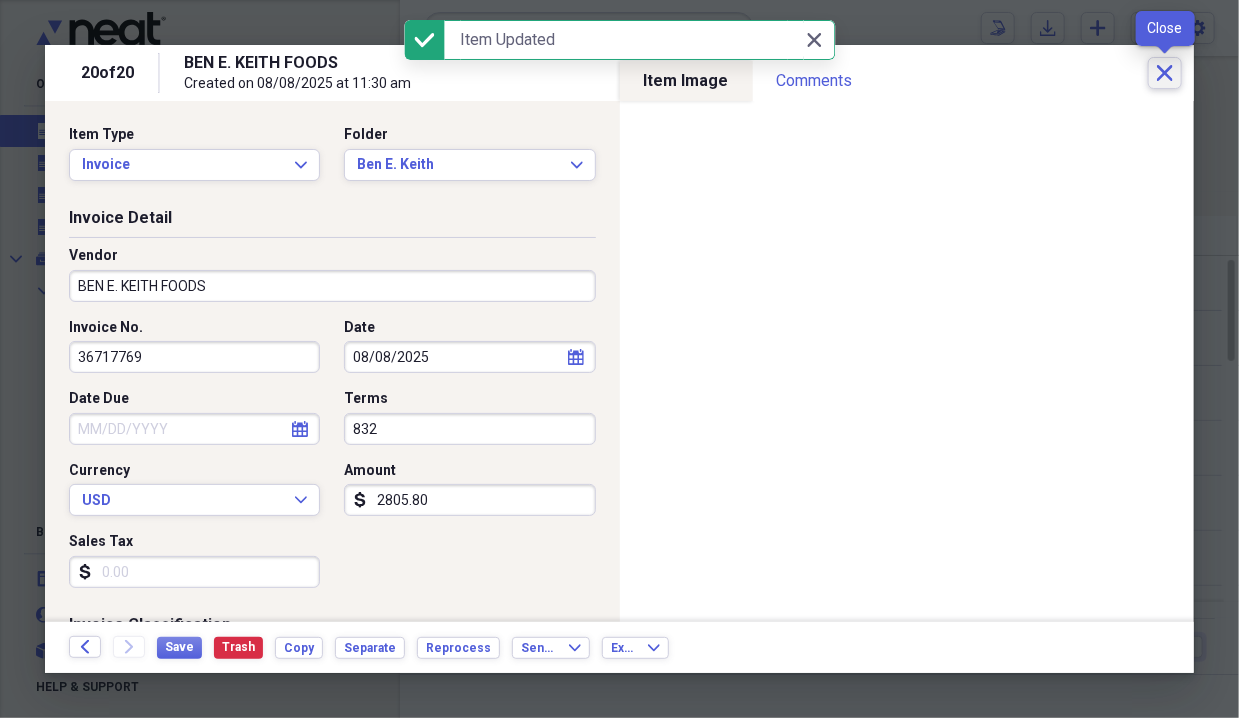 click on "Close" 